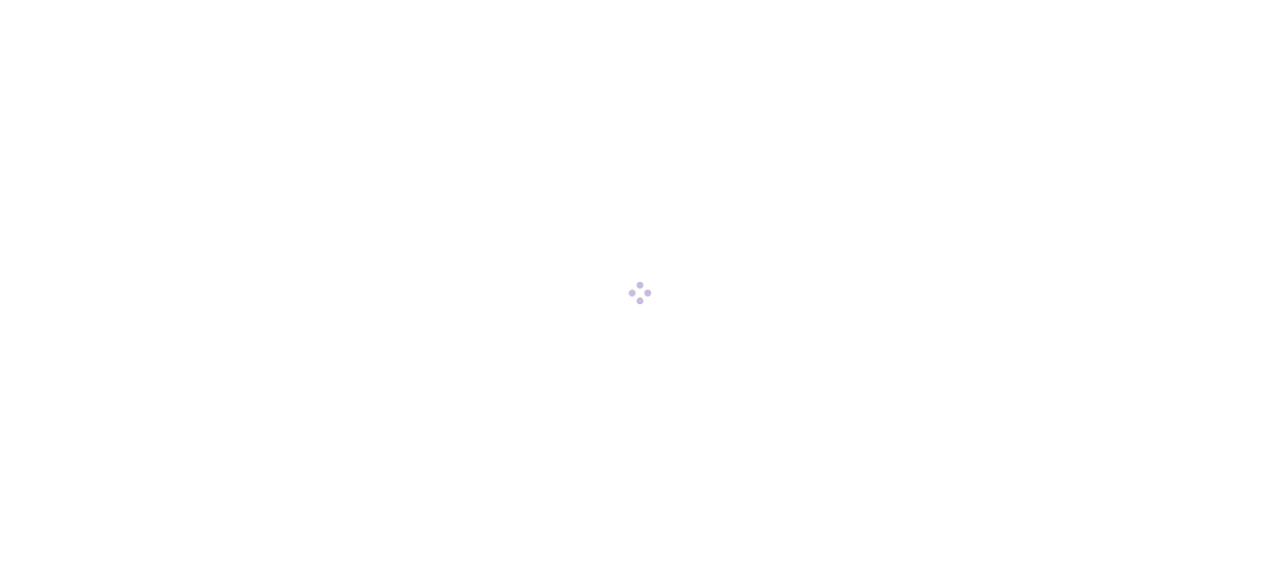 scroll, scrollTop: 0, scrollLeft: 0, axis: both 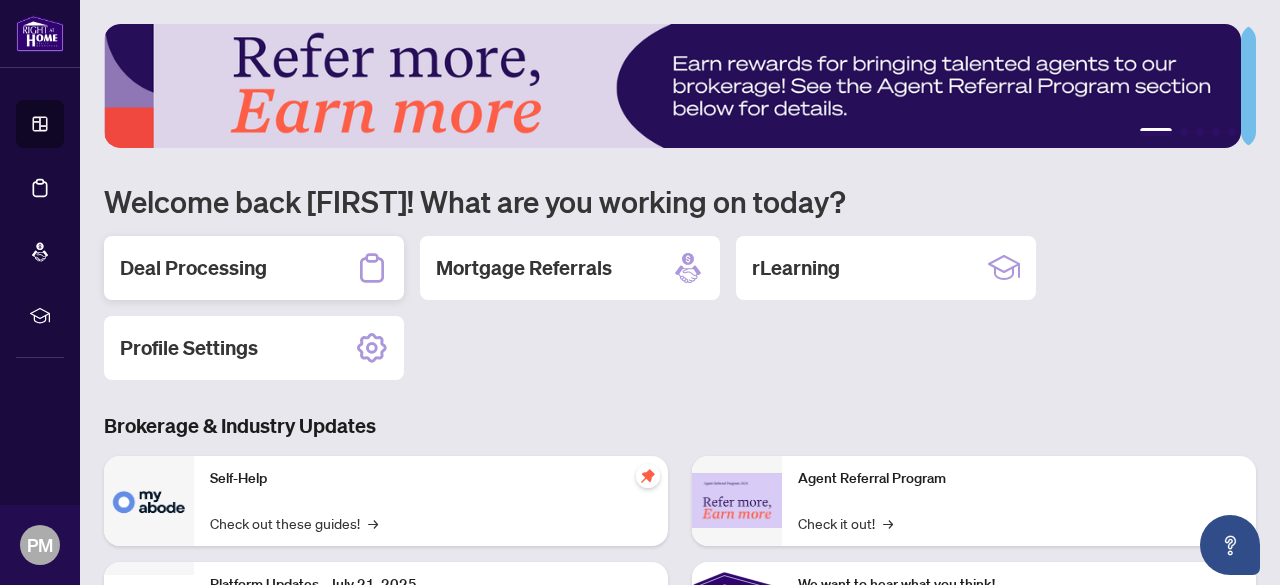 click on "Deal Processing" at bounding box center (193, 268) 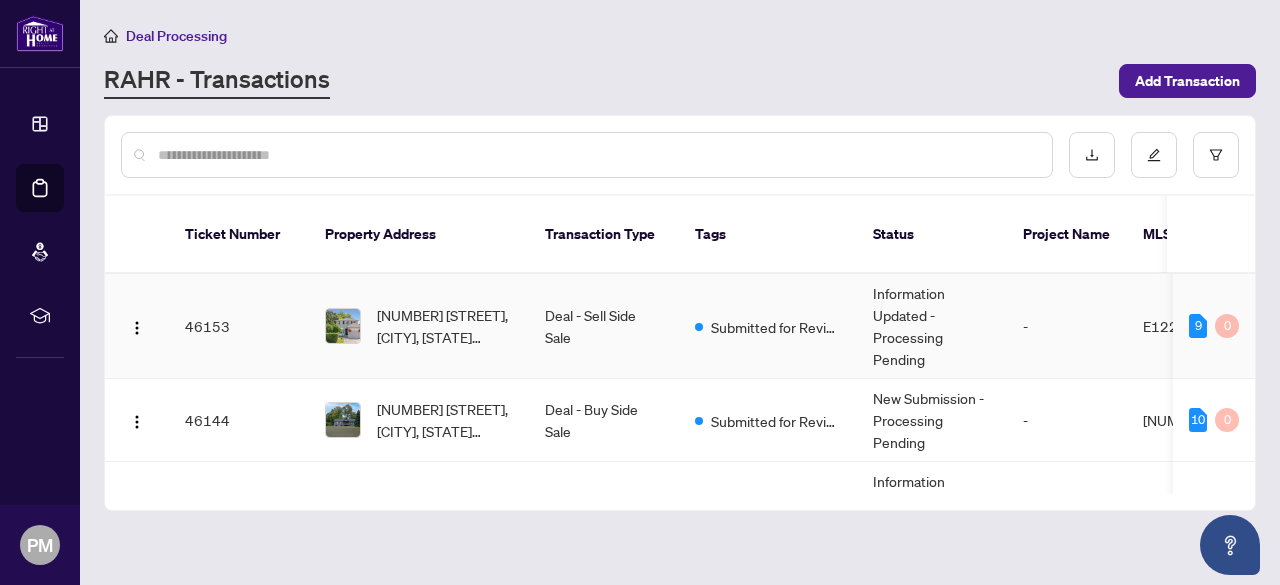click on "46153" at bounding box center [239, 326] 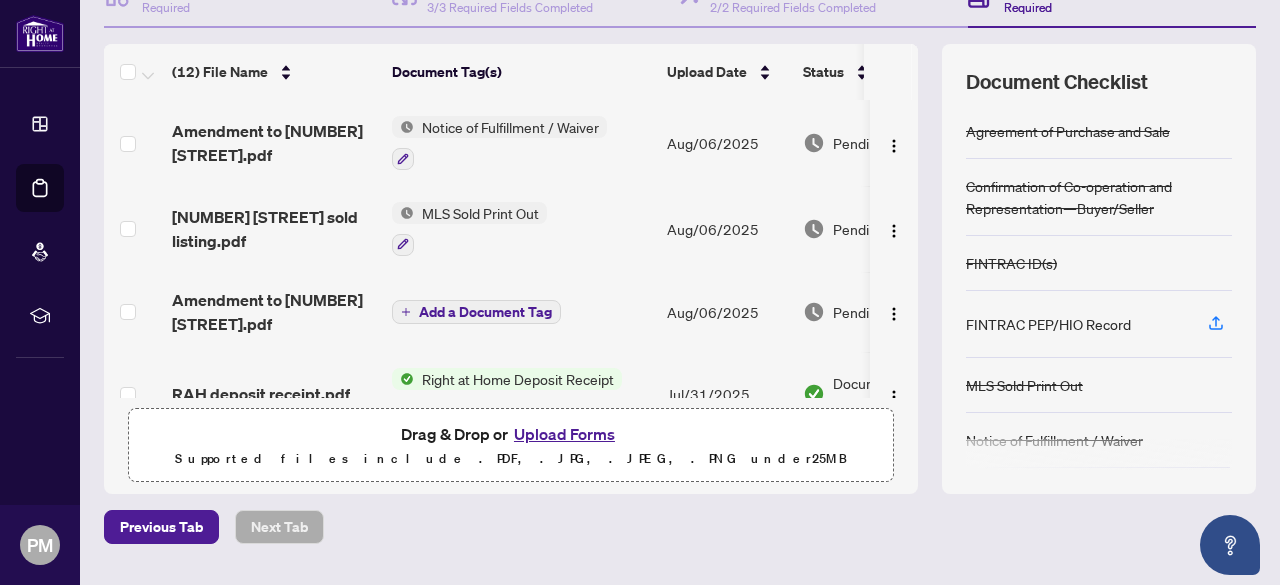 scroll, scrollTop: 279, scrollLeft: 0, axis: vertical 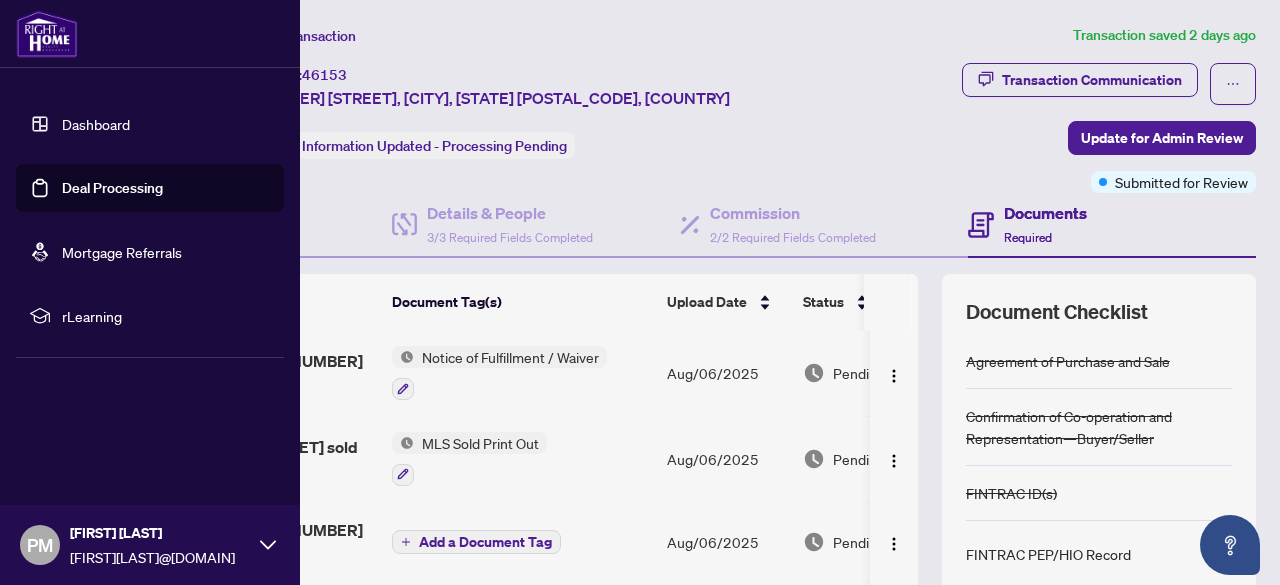 click on "Dashboard" at bounding box center (96, 124) 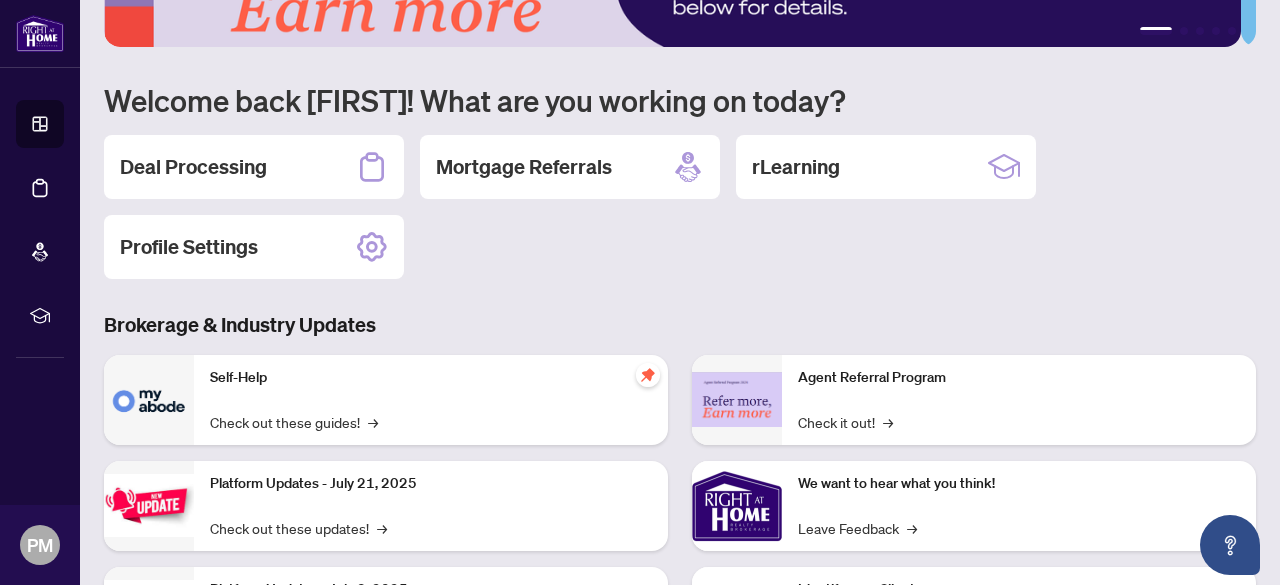 scroll, scrollTop: 0, scrollLeft: 0, axis: both 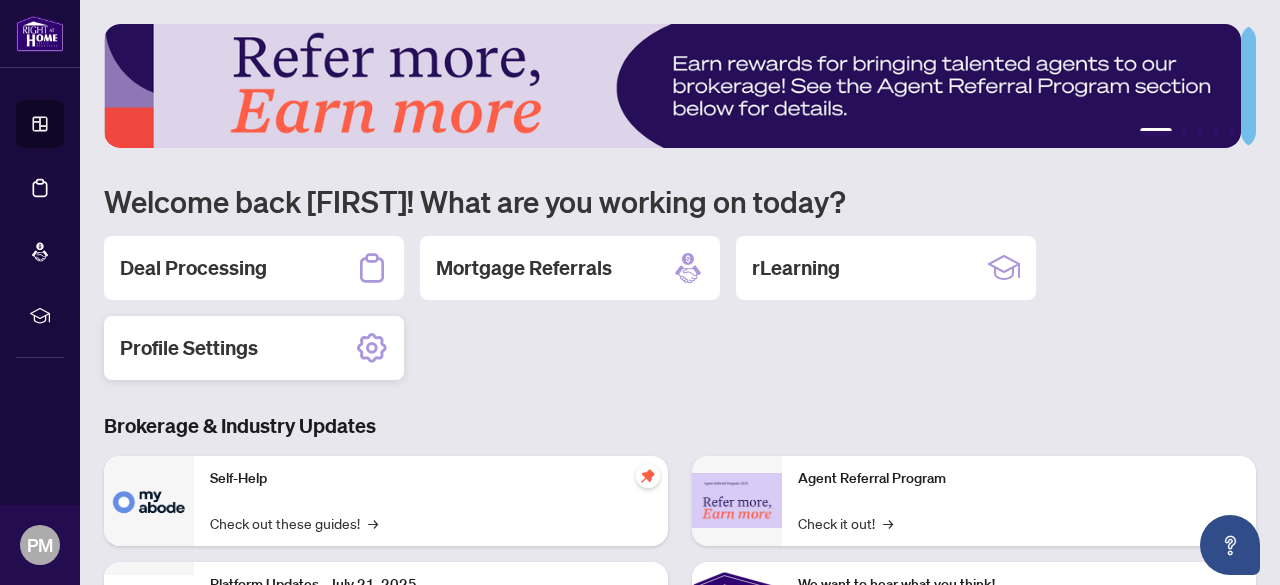 click on "Profile Settings" at bounding box center (189, 348) 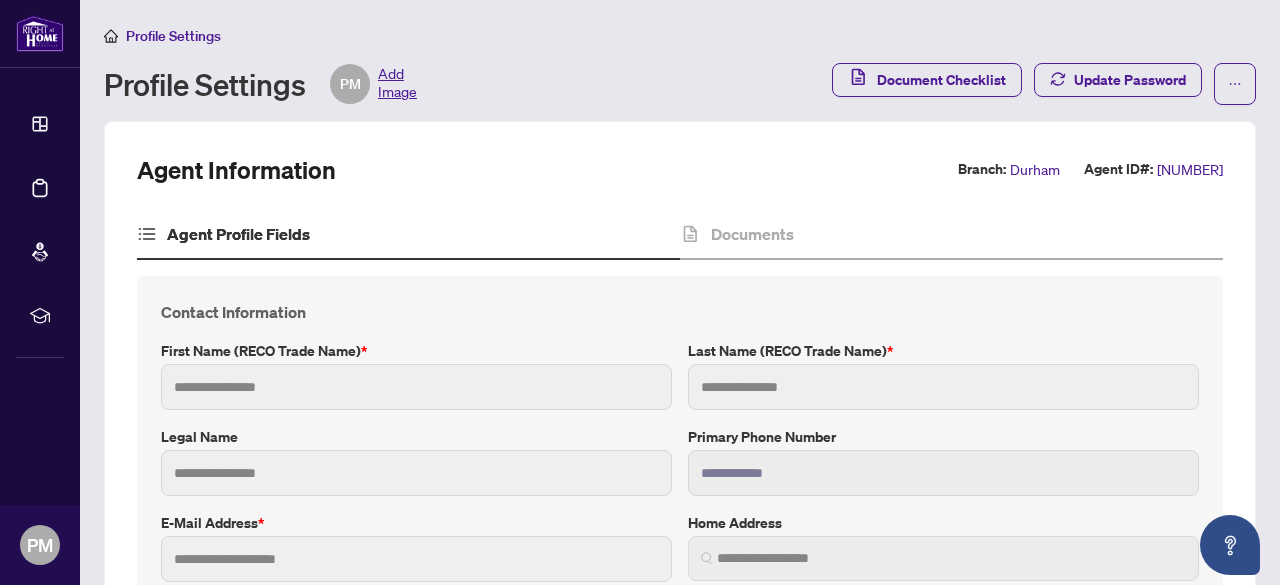 type on "****" 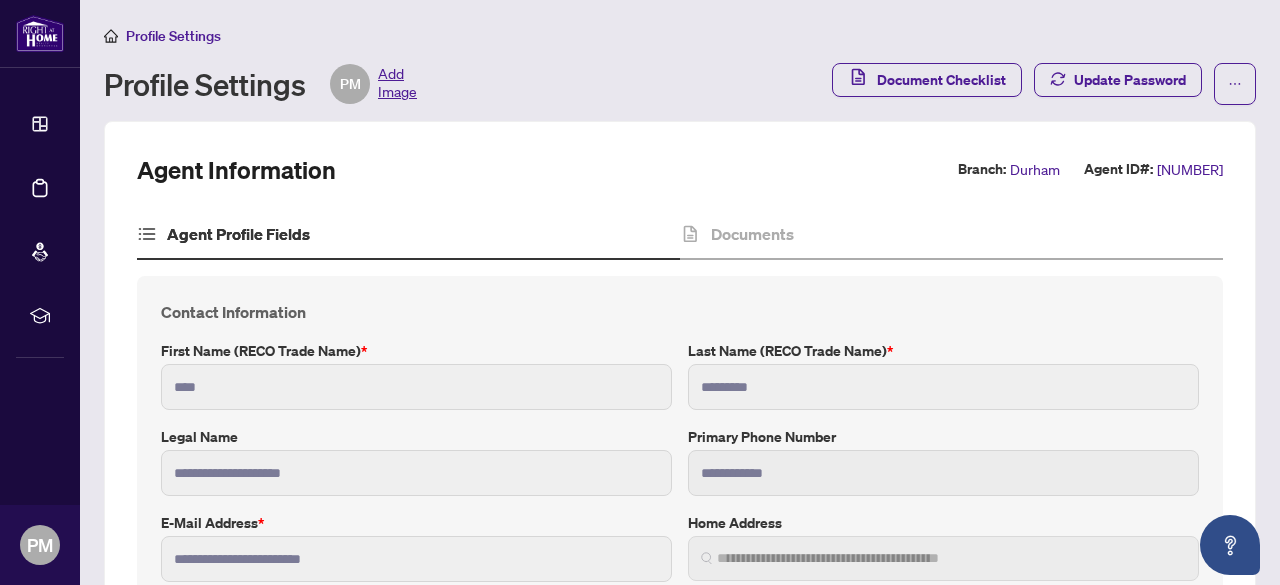 type on "**********" 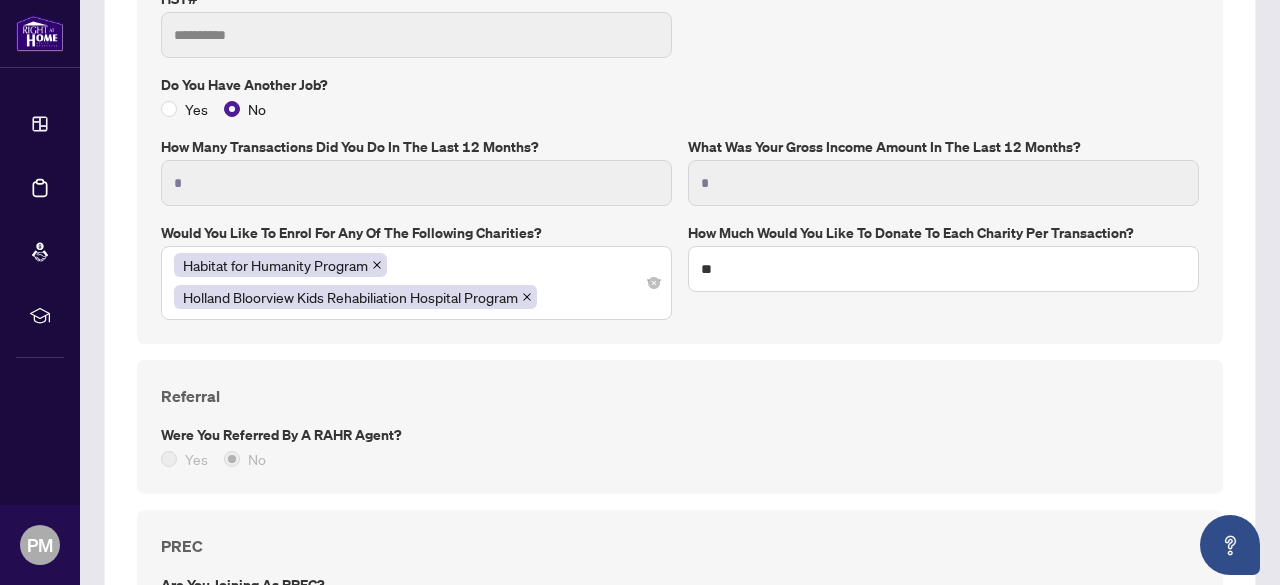 scroll, scrollTop: 1400, scrollLeft: 0, axis: vertical 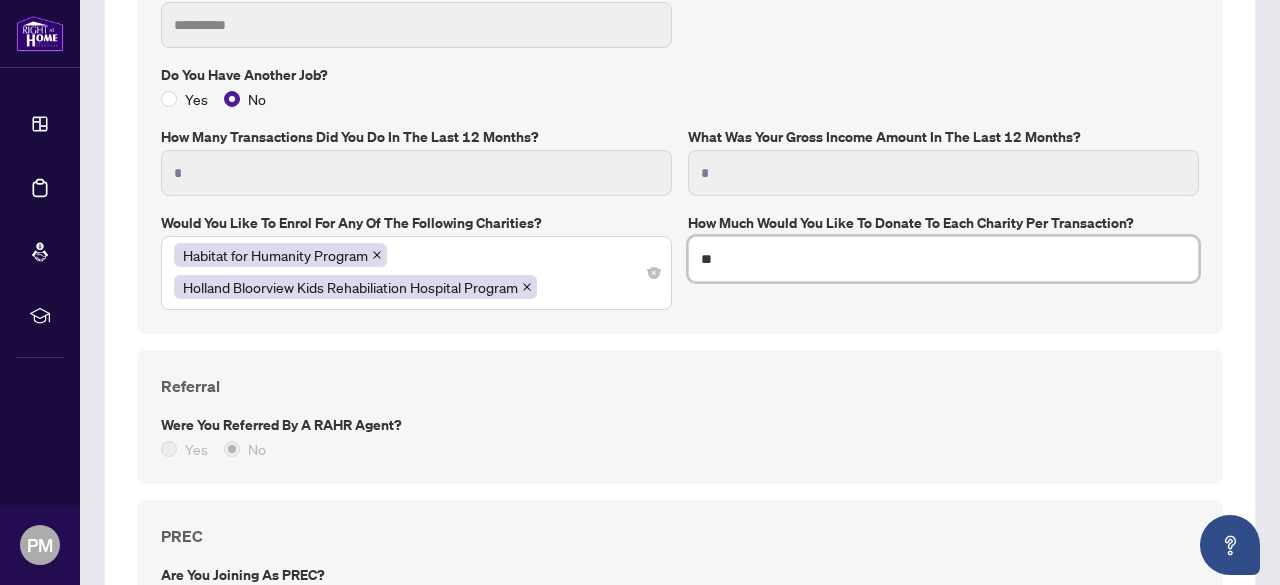 click on "**" at bounding box center (943, 259) 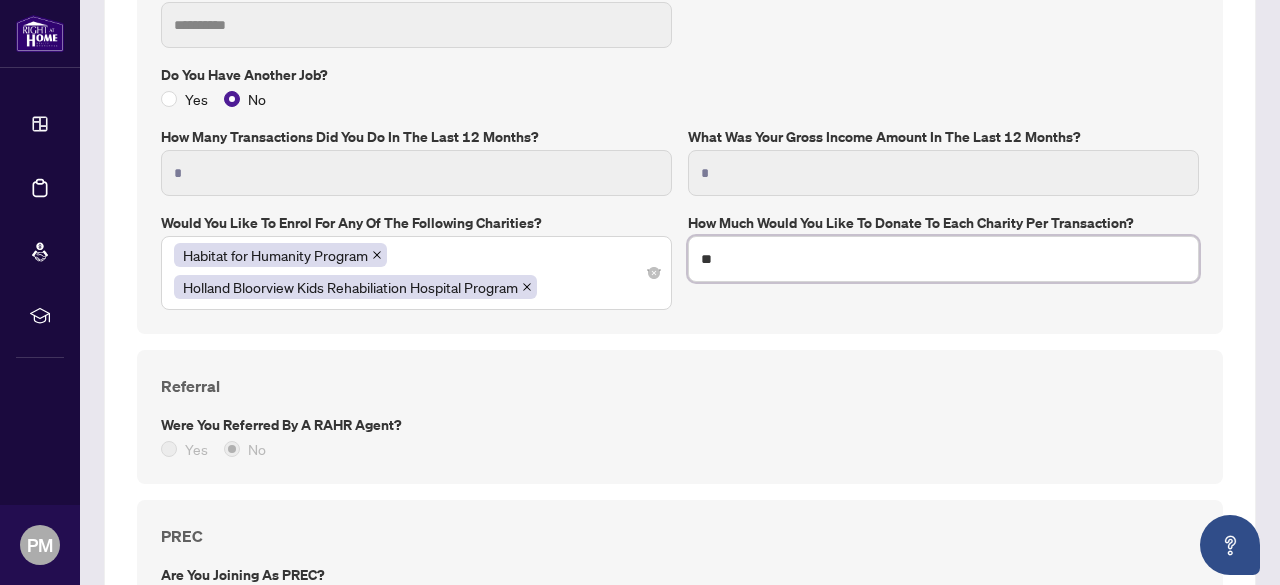 type on "*" 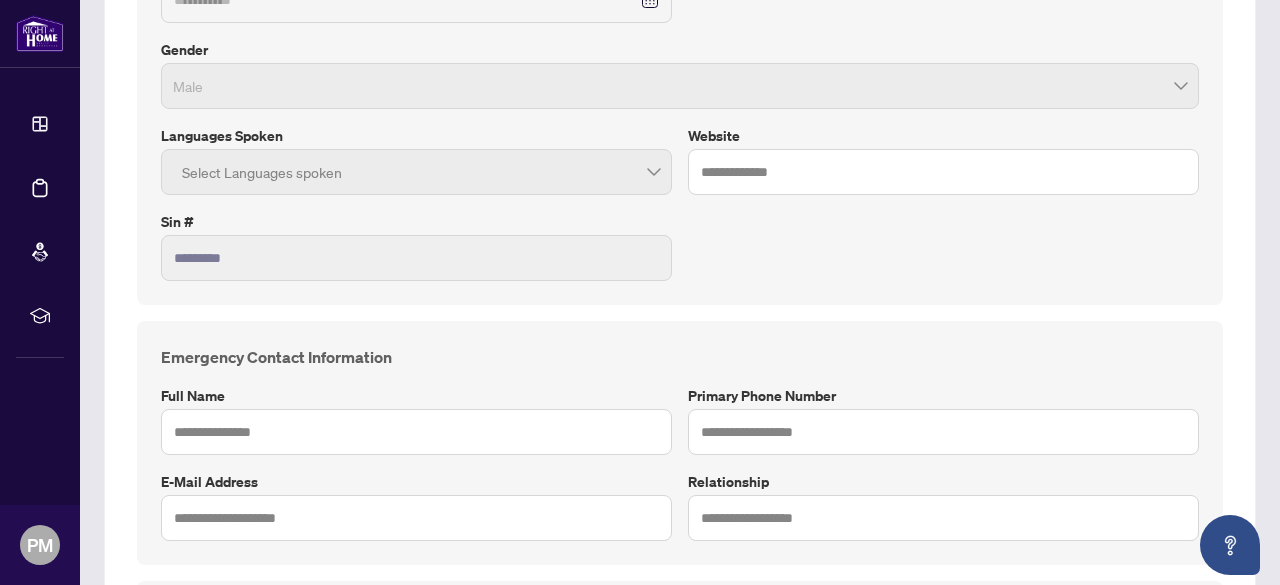 scroll, scrollTop: 487, scrollLeft: 0, axis: vertical 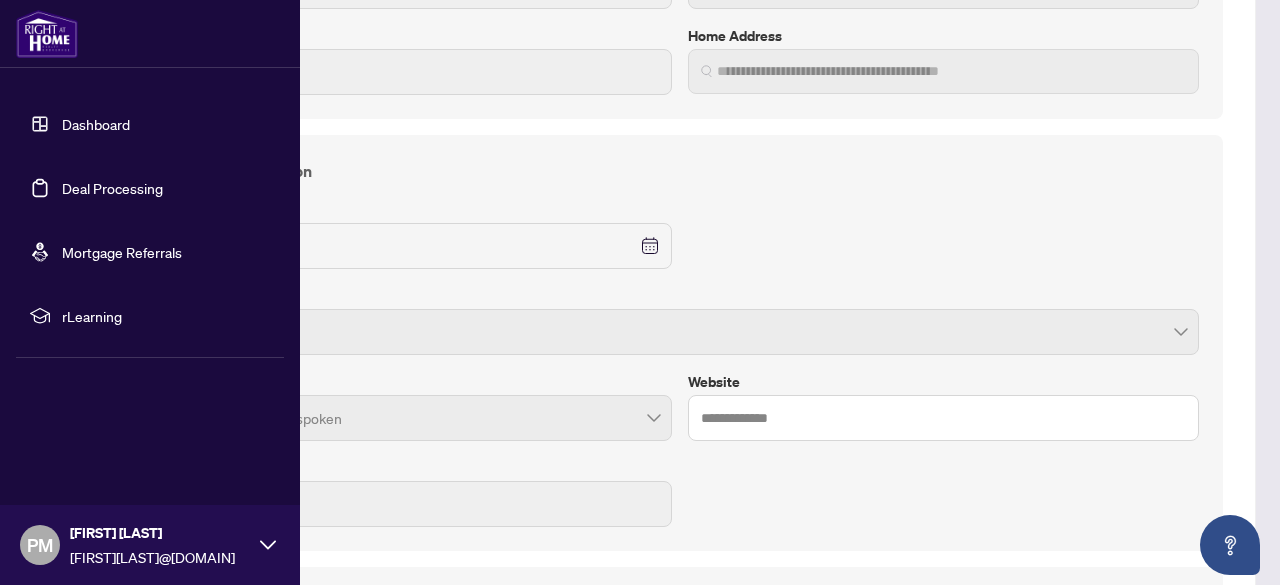 click on "Dashboard" at bounding box center [96, 124] 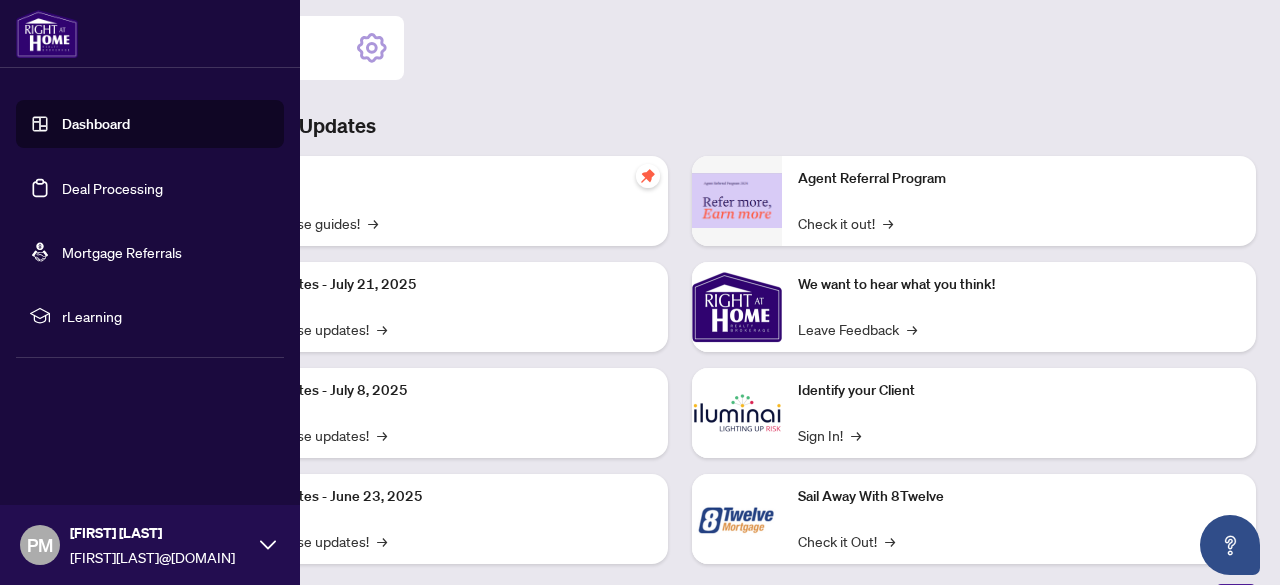 click on "Dashboard" at bounding box center [96, 124] 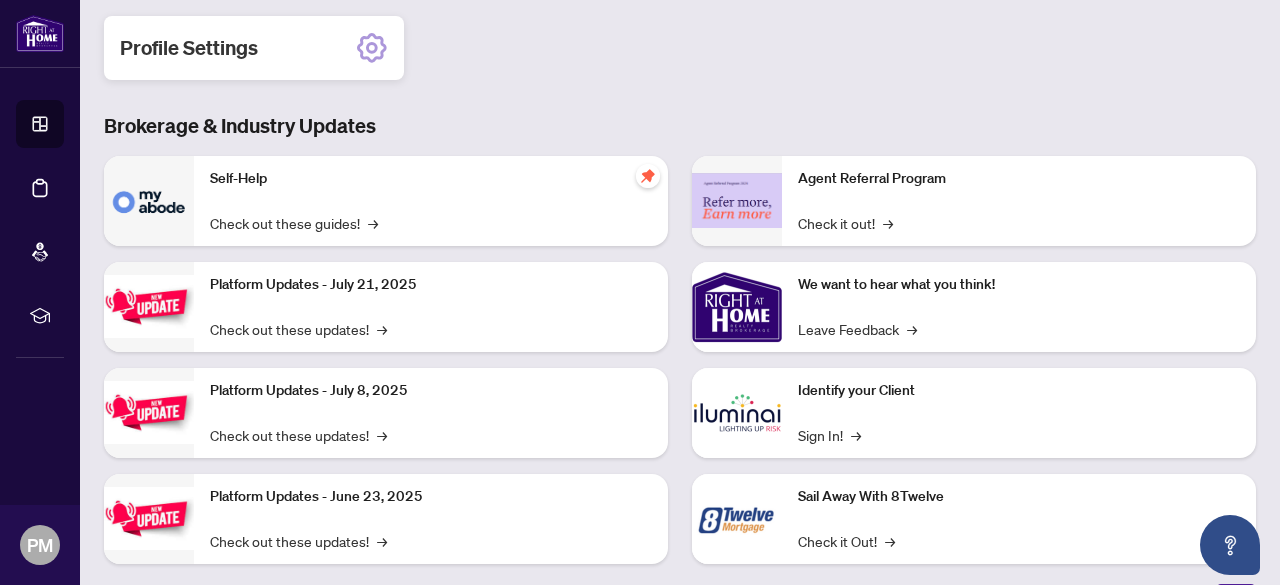 click on "Profile Settings" at bounding box center (189, 48) 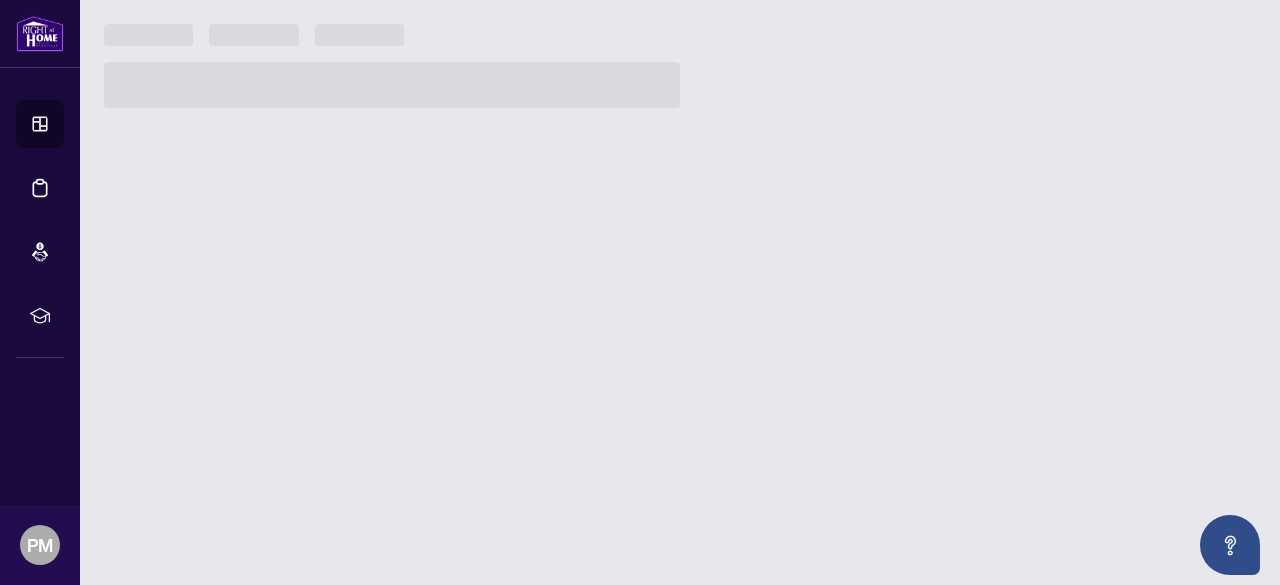 scroll, scrollTop: 0, scrollLeft: 0, axis: both 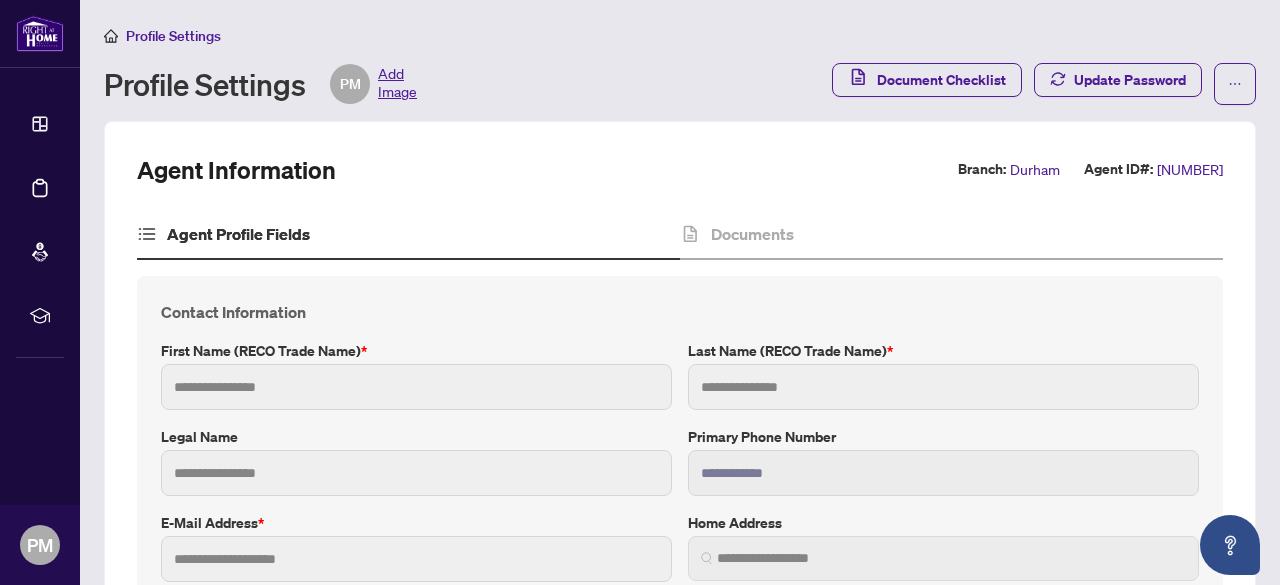 type on "****" 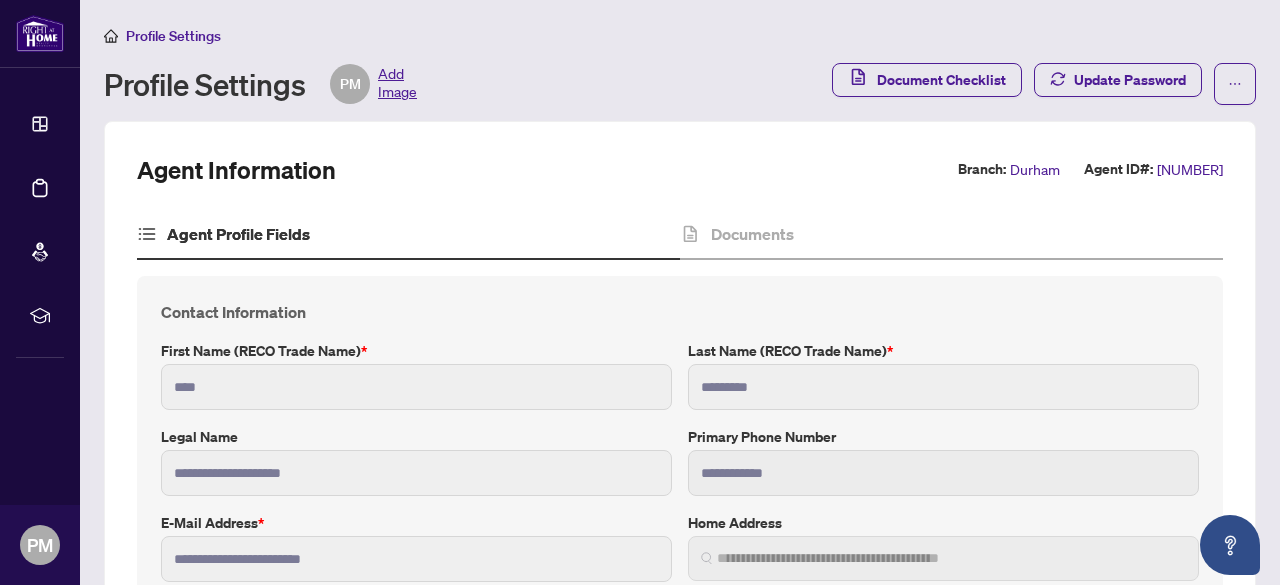 type on "**********" 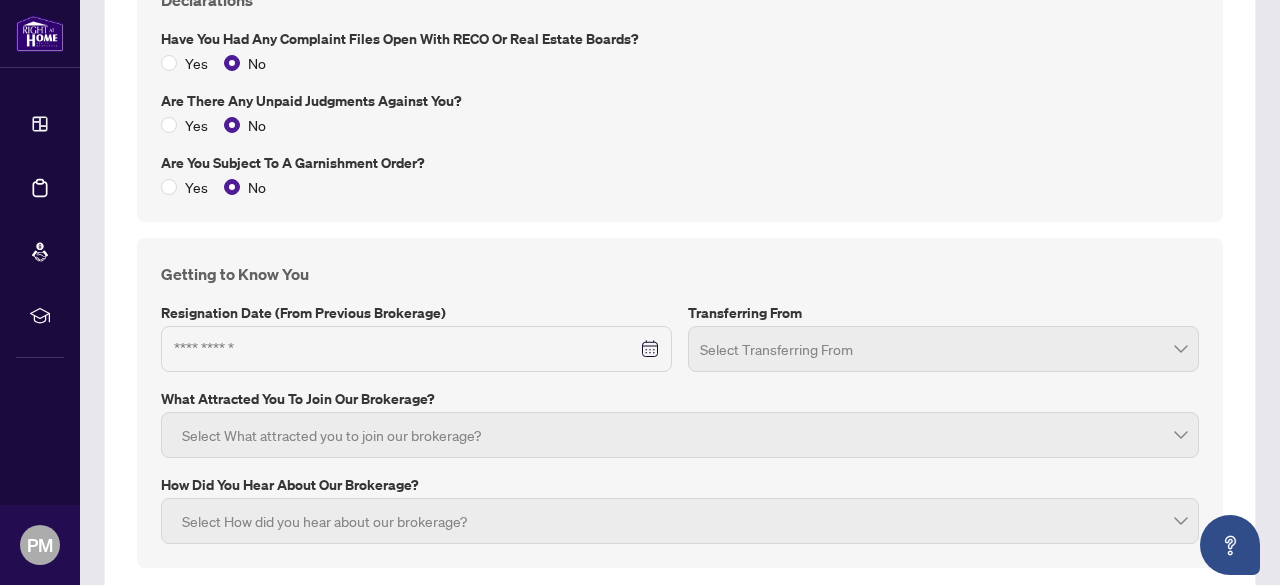 scroll, scrollTop: 2787, scrollLeft: 0, axis: vertical 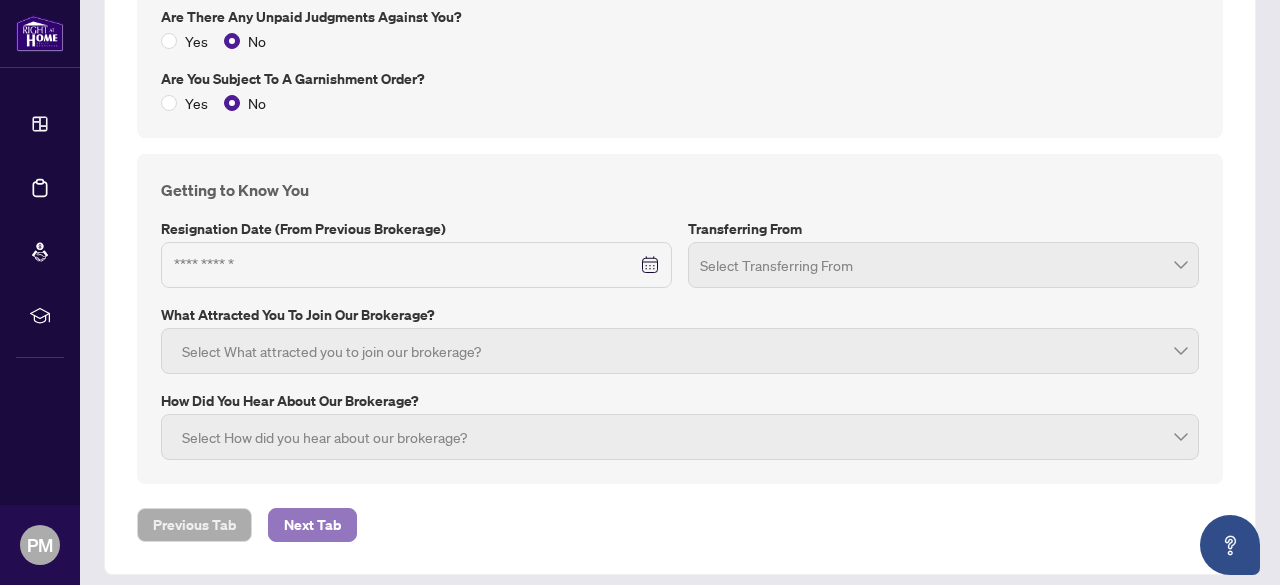 click on "Next Tab" at bounding box center (312, 525) 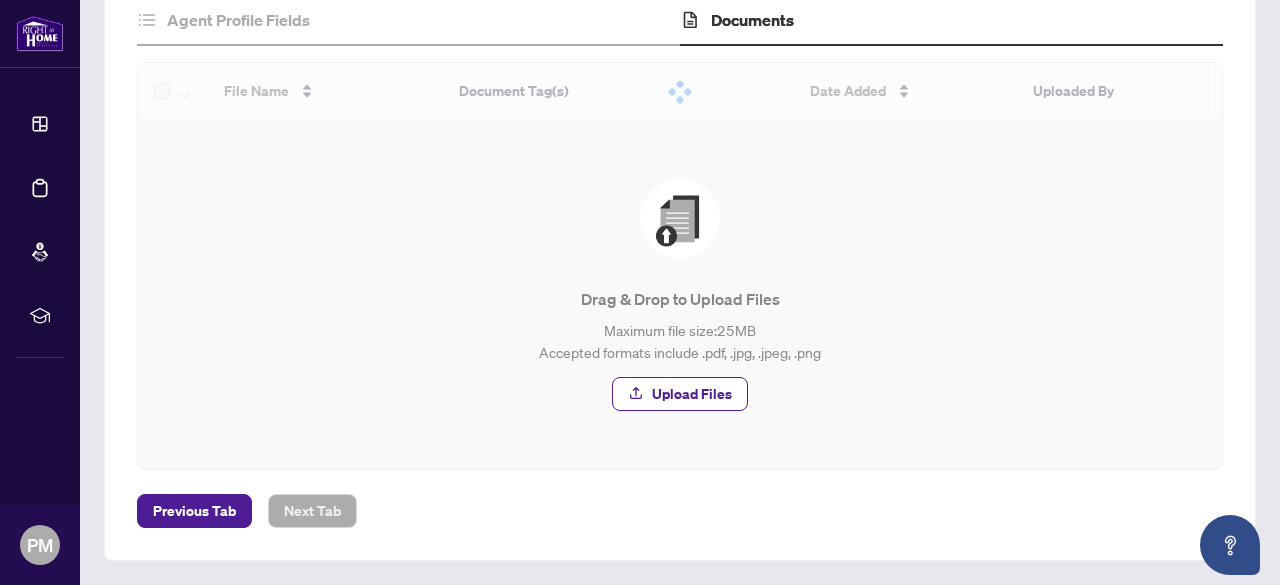 scroll, scrollTop: 0, scrollLeft: 0, axis: both 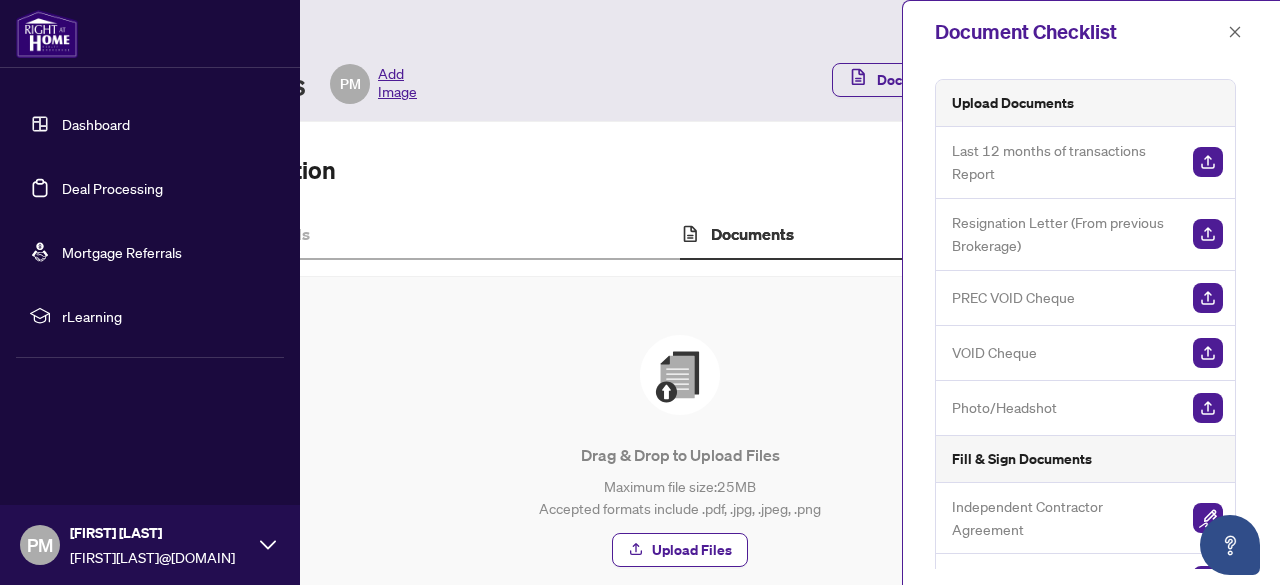 click on "Dashboard" at bounding box center (96, 124) 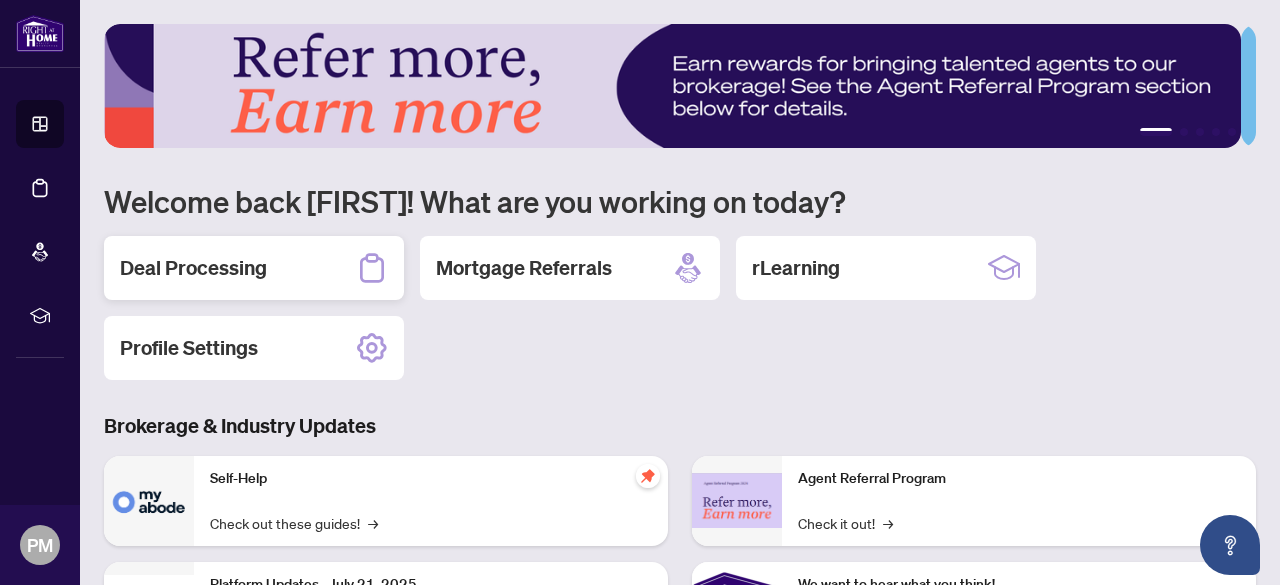 click on "Deal Processing" at bounding box center [254, 268] 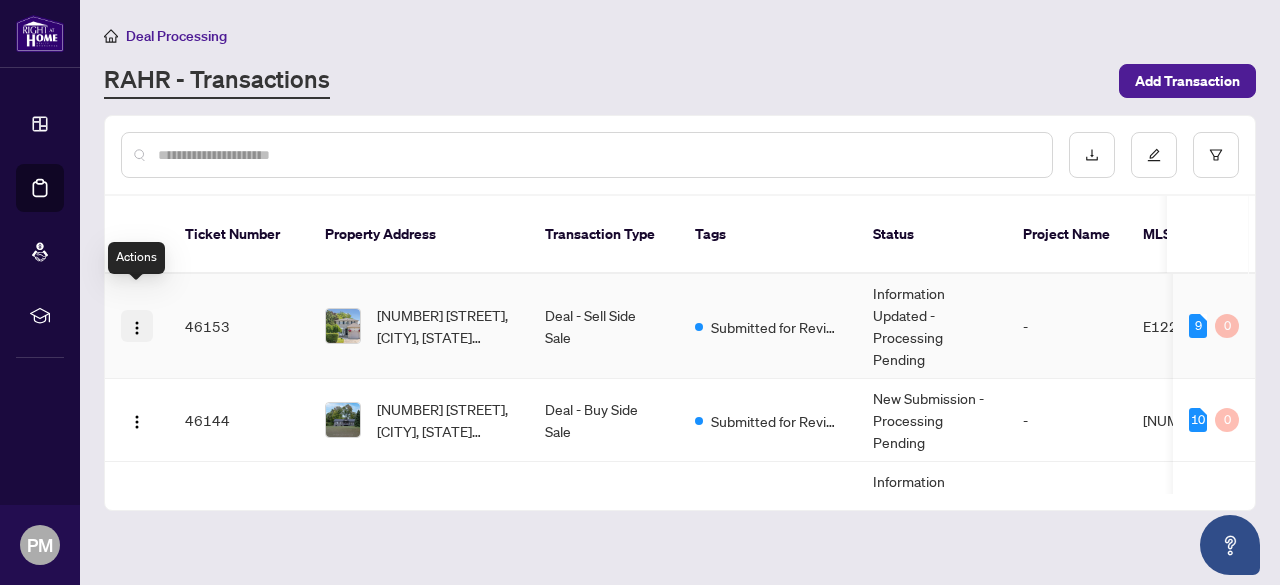 click at bounding box center (137, 328) 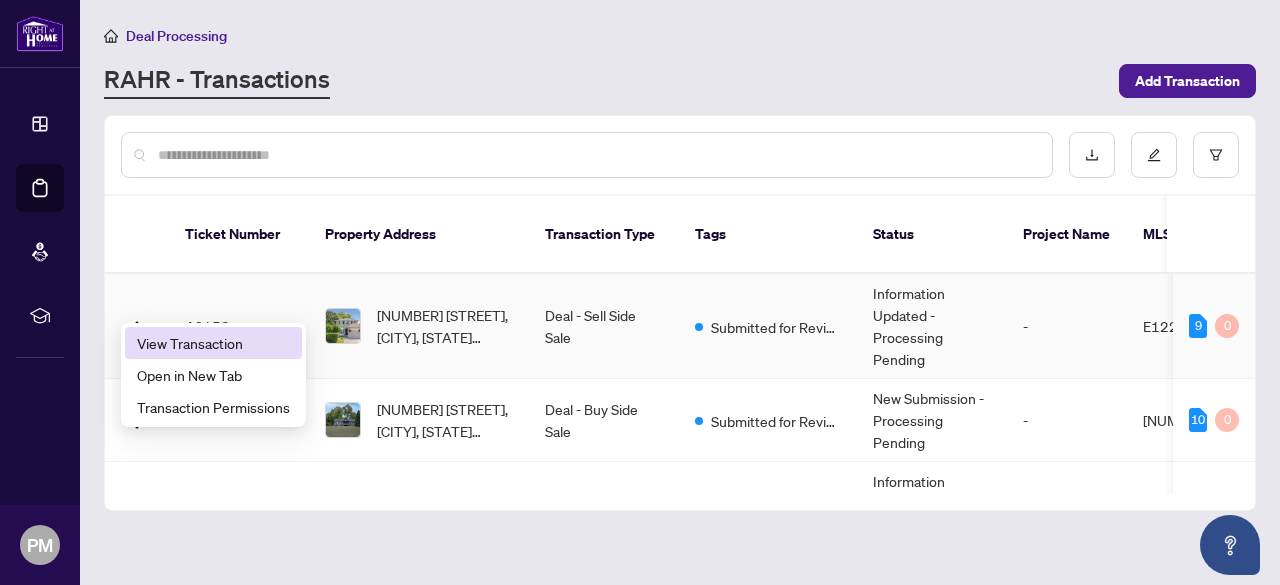 click on "View Transaction" at bounding box center (213, 343) 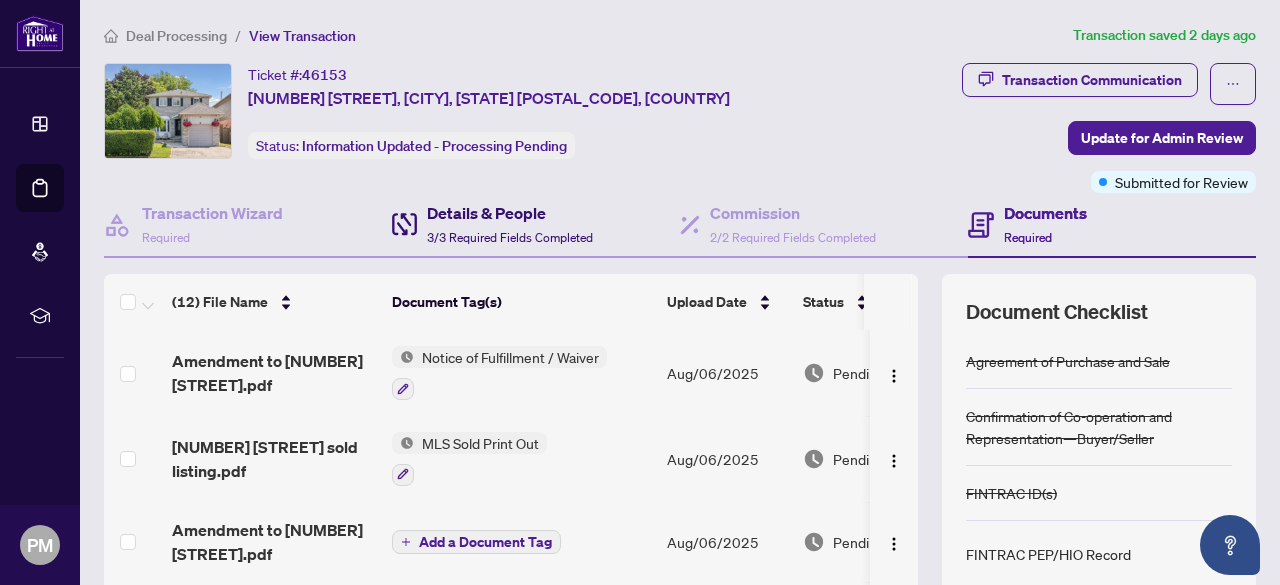 click on "Details & People" at bounding box center (510, 213) 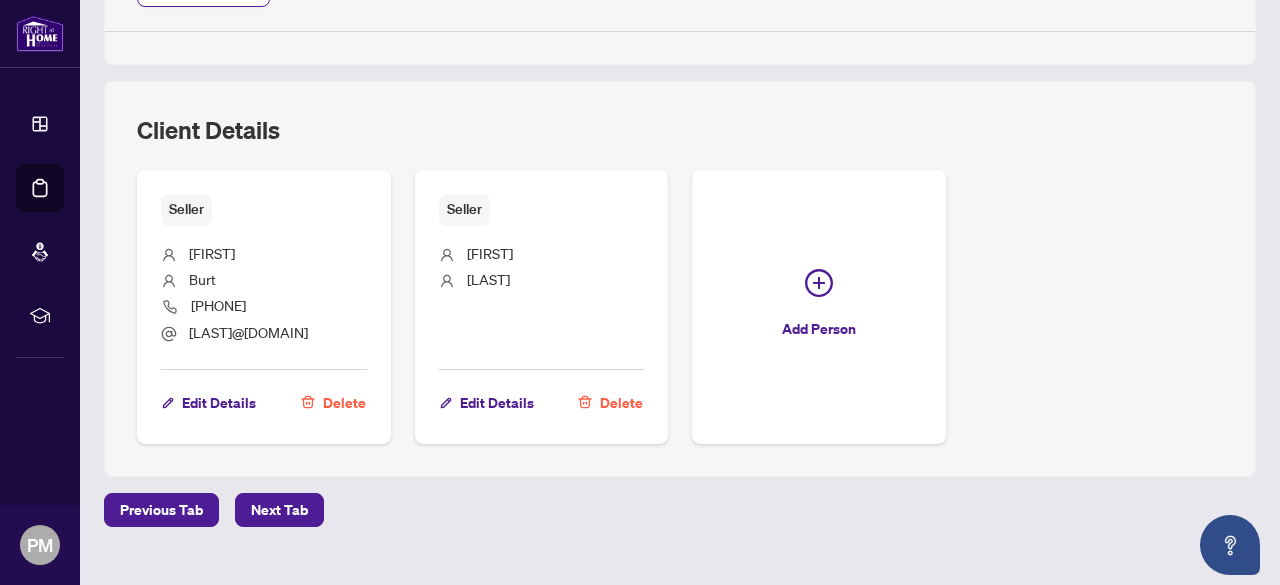 scroll, scrollTop: 1218, scrollLeft: 0, axis: vertical 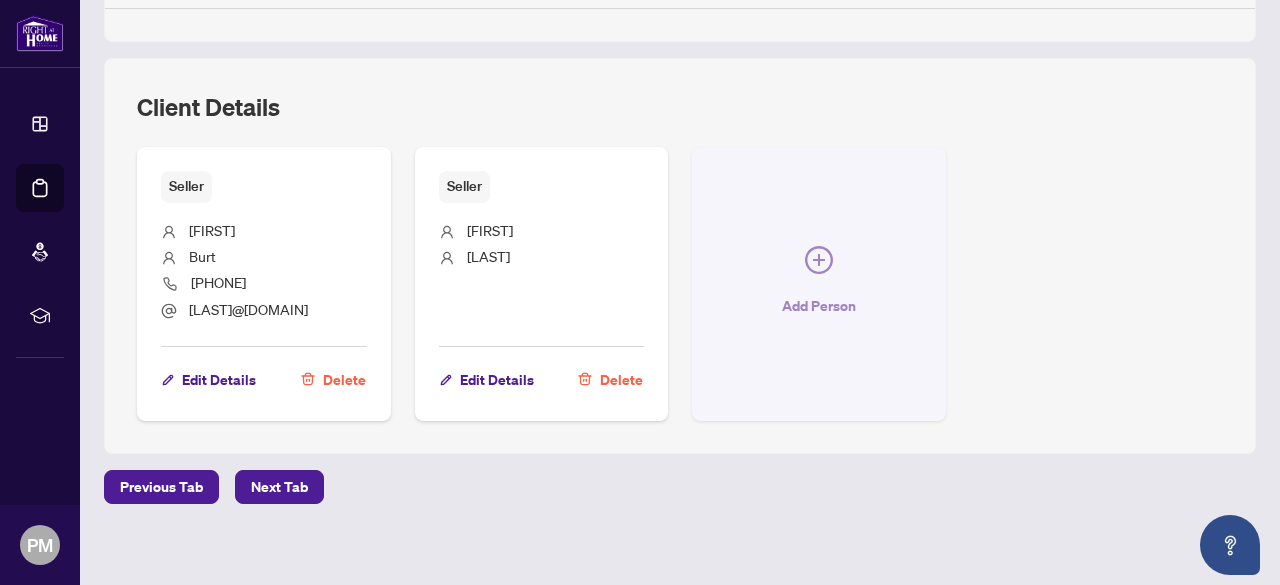 click 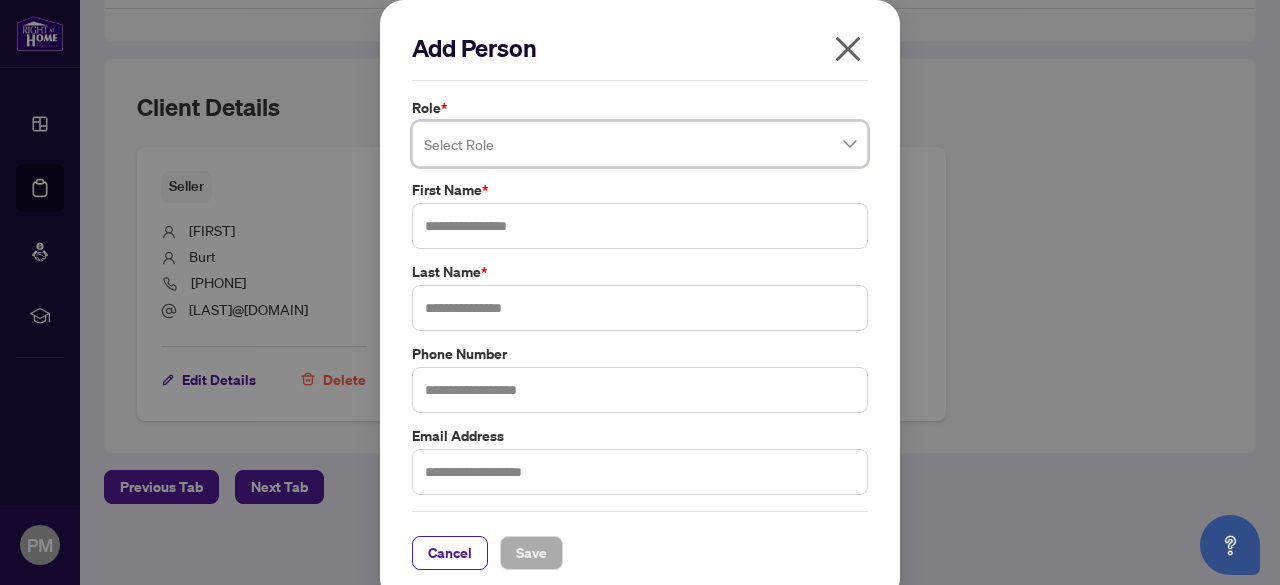click at bounding box center (640, 144) 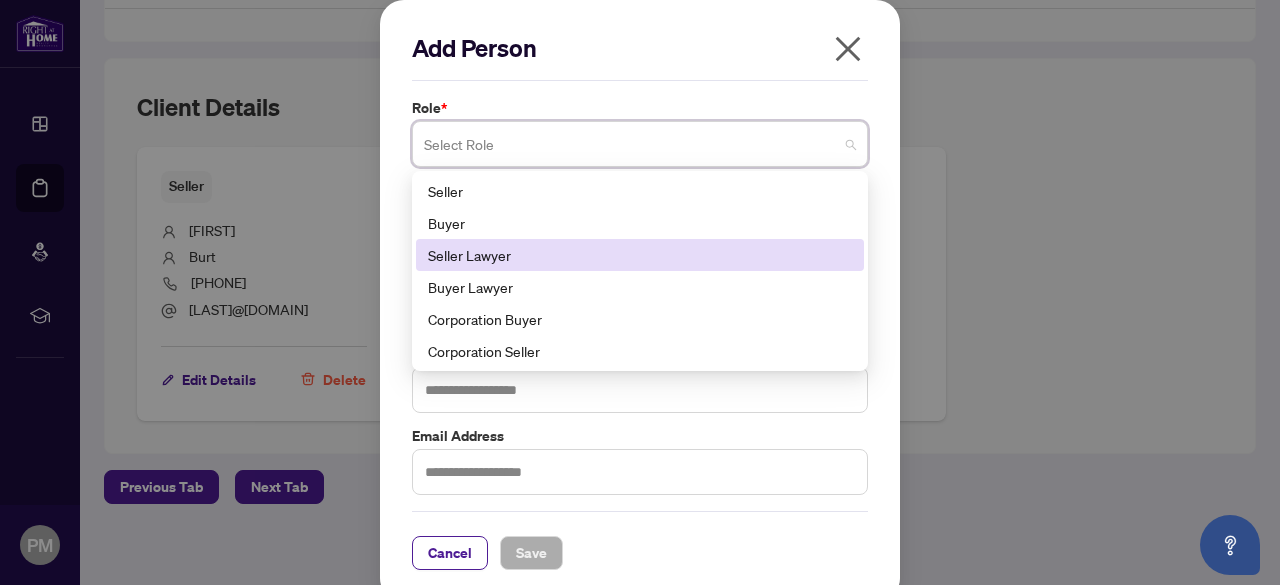 click on "Seller Lawyer" at bounding box center [640, 255] 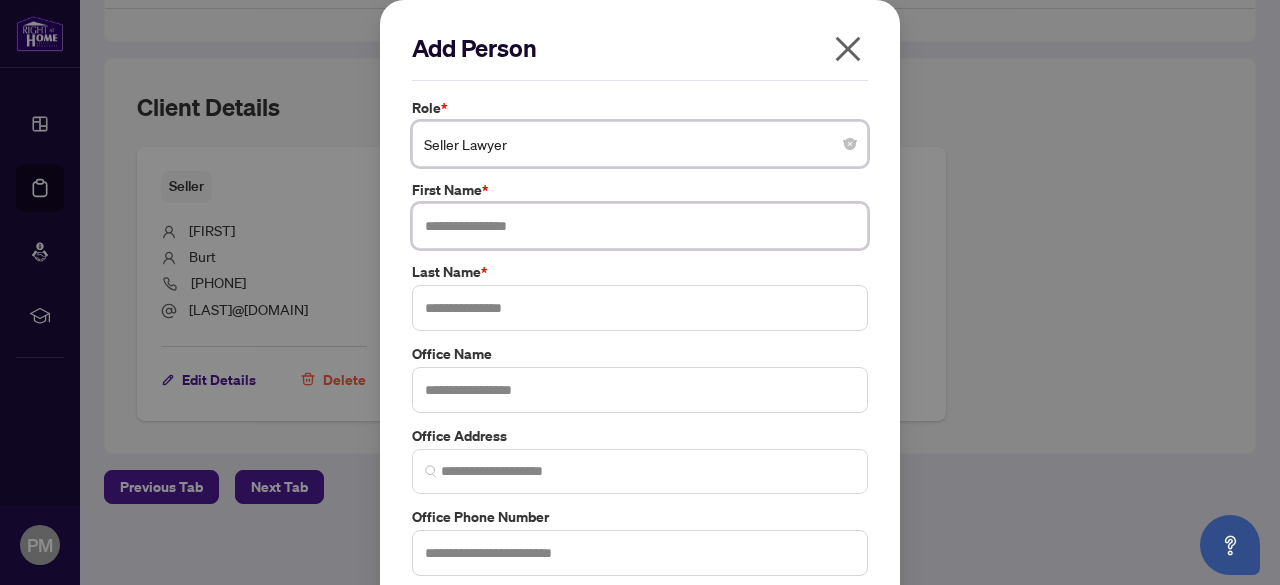 click at bounding box center (640, 226) 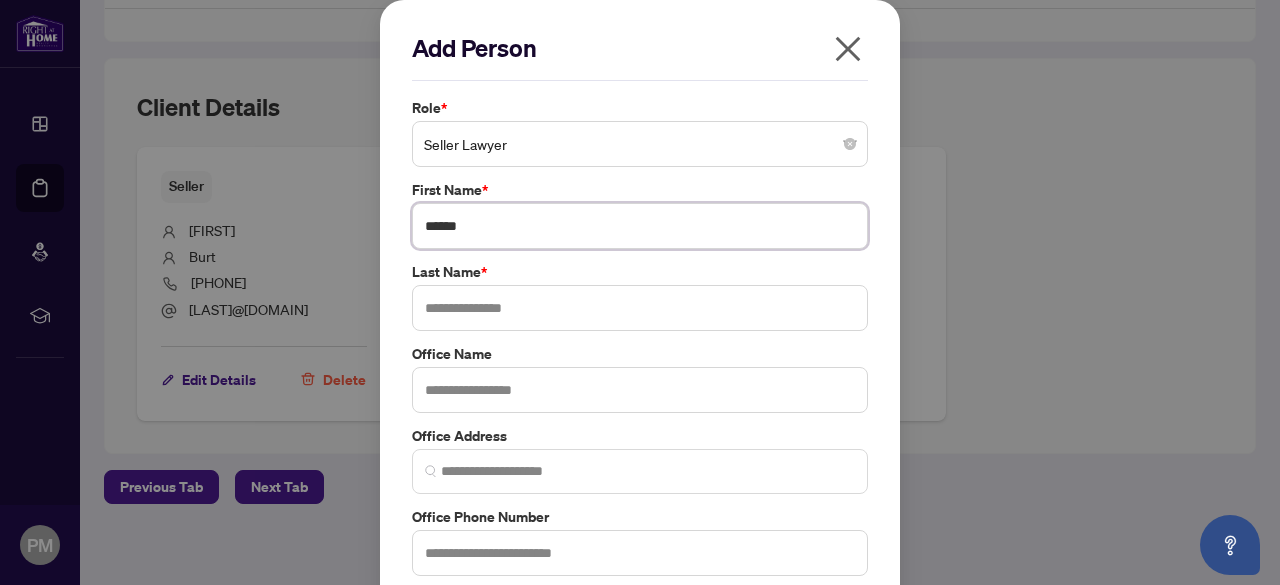 type on "*****" 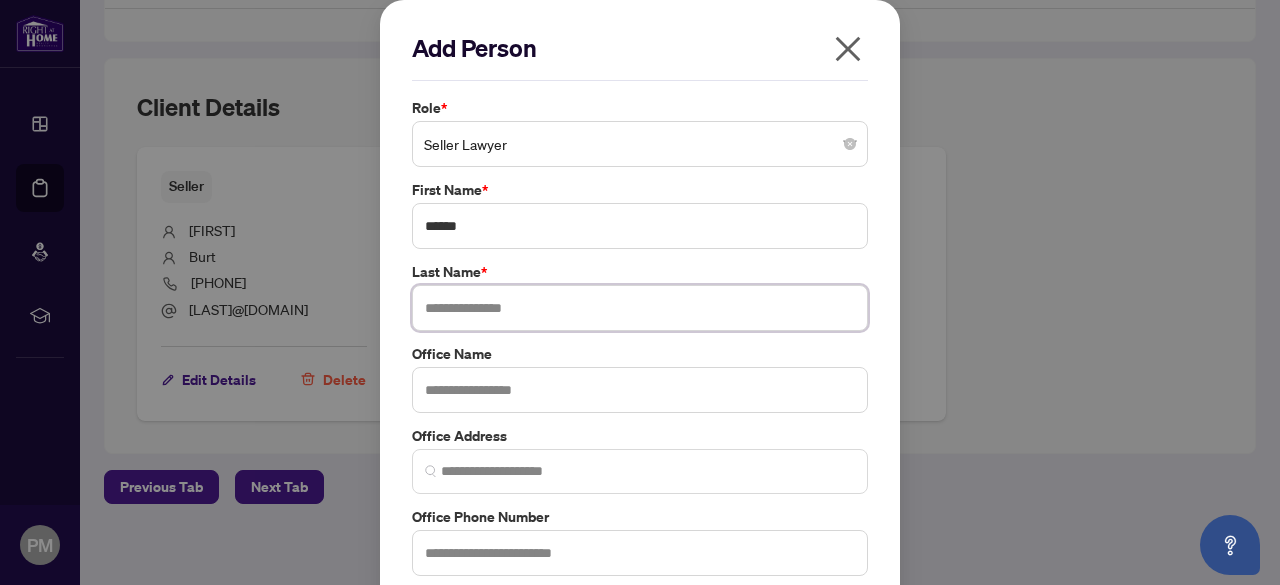 click at bounding box center [640, 308] 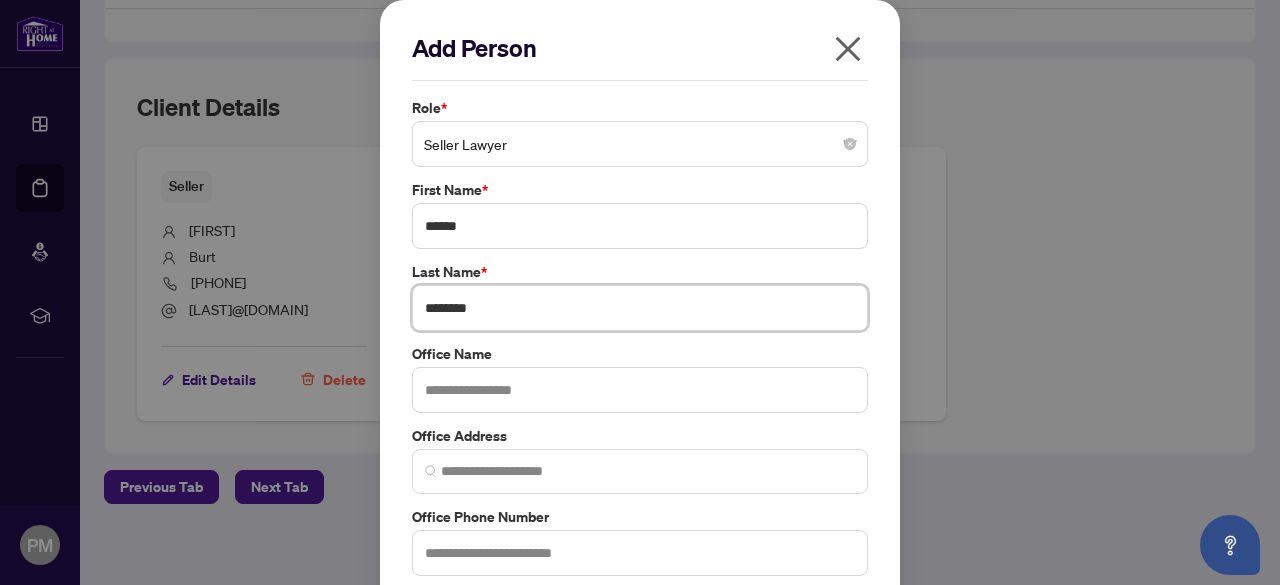 type on "********" 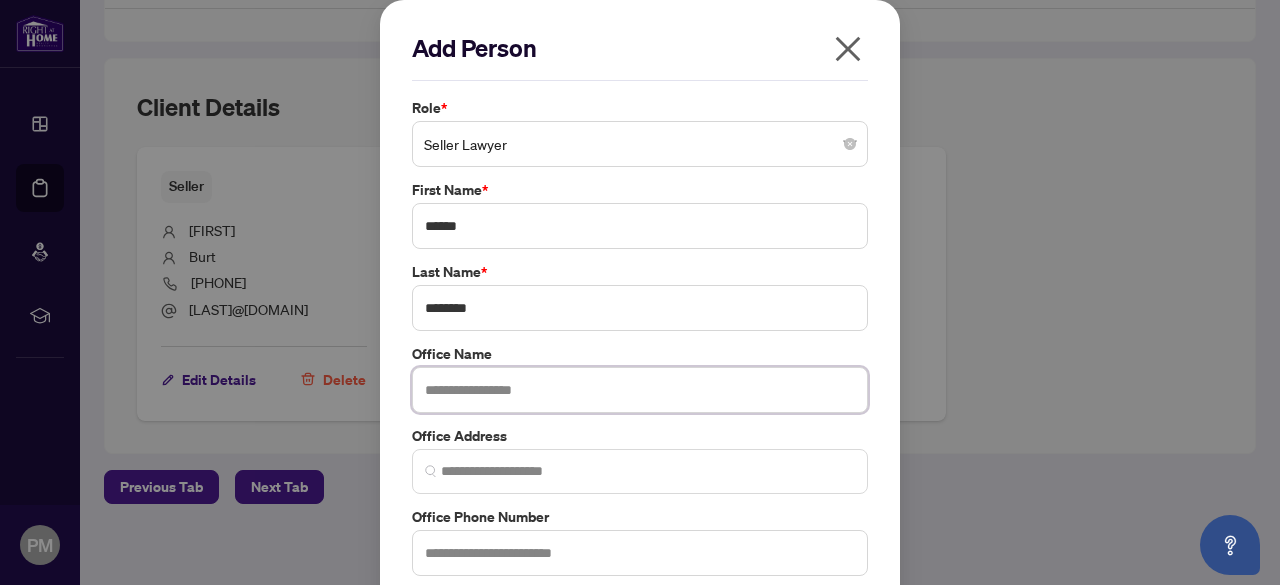 click at bounding box center (640, 390) 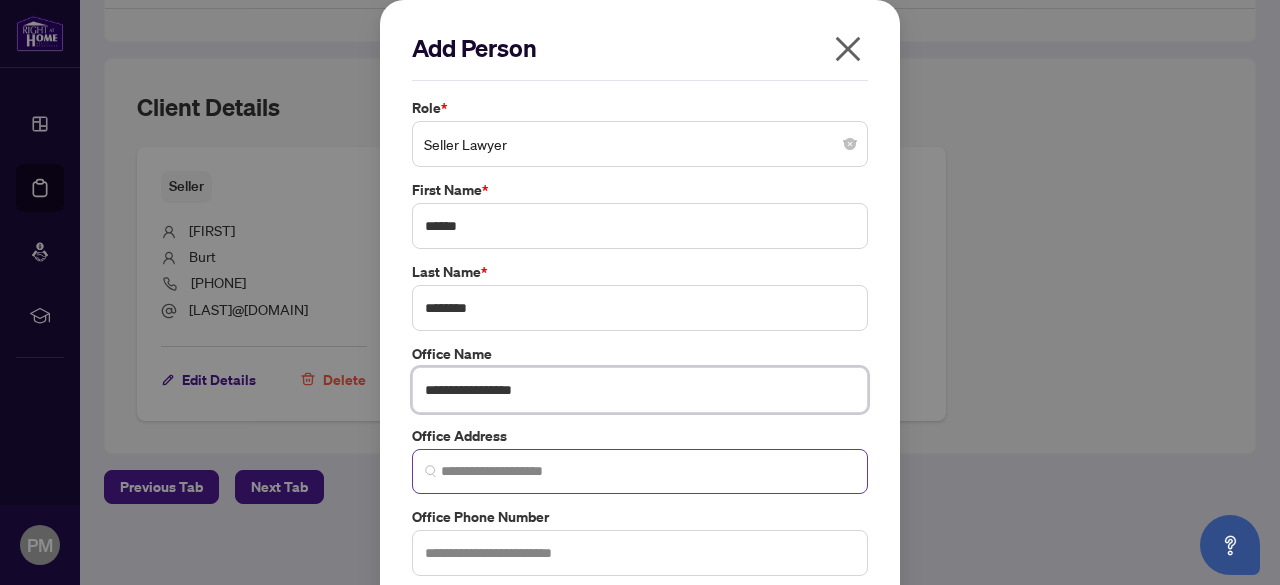 type on "**********" 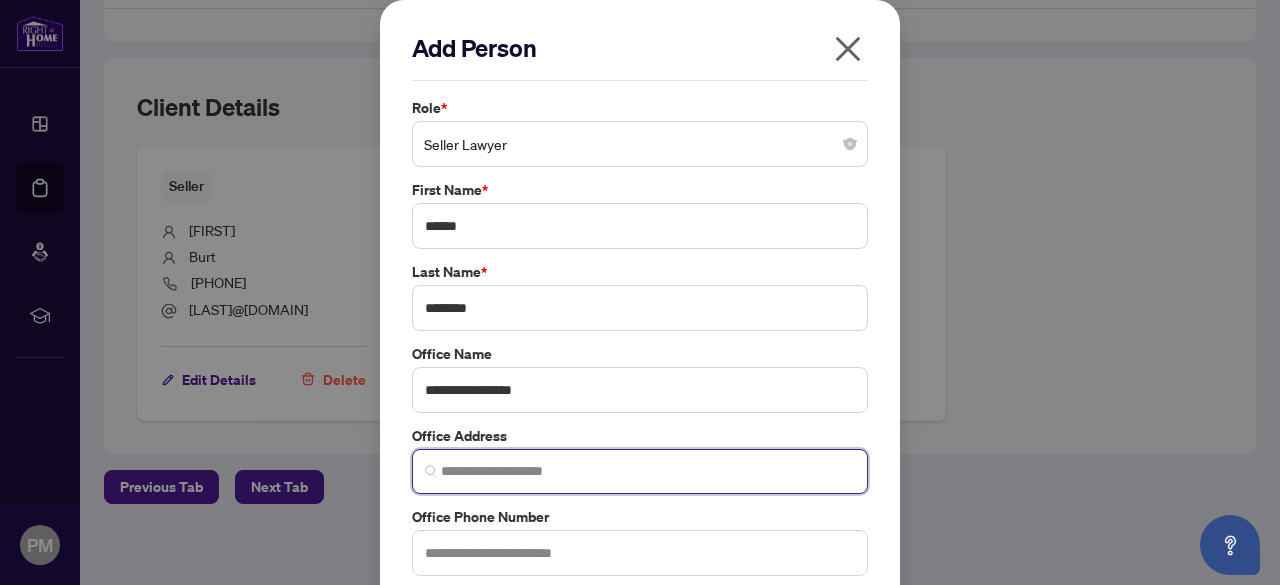 click at bounding box center [648, 471] 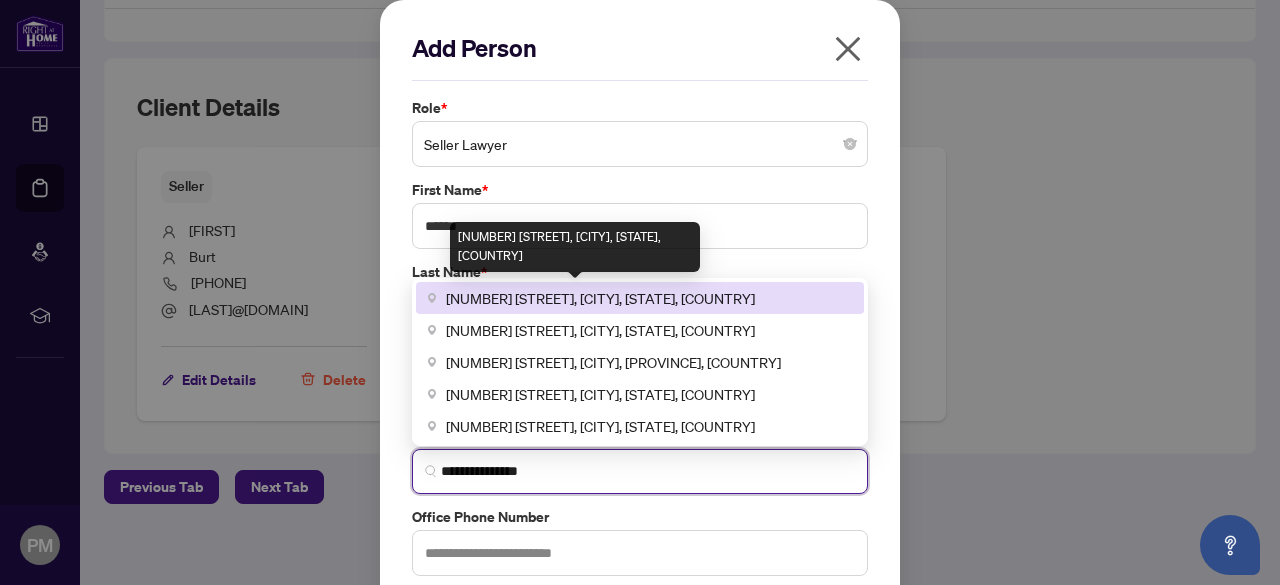 click on "[NUMBER] [STREET], [CITY], [STATE], [COUNTRY]" at bounding box center (600, 298) 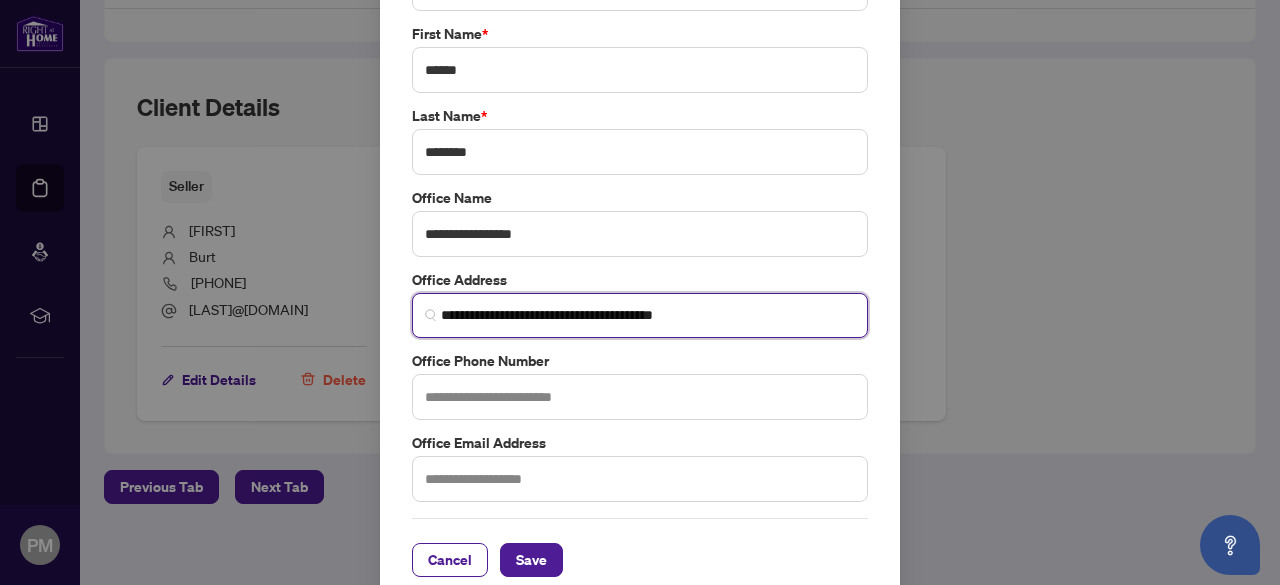 scroll, scrollTop: 174, scrollLeft: 0, axis: vertical 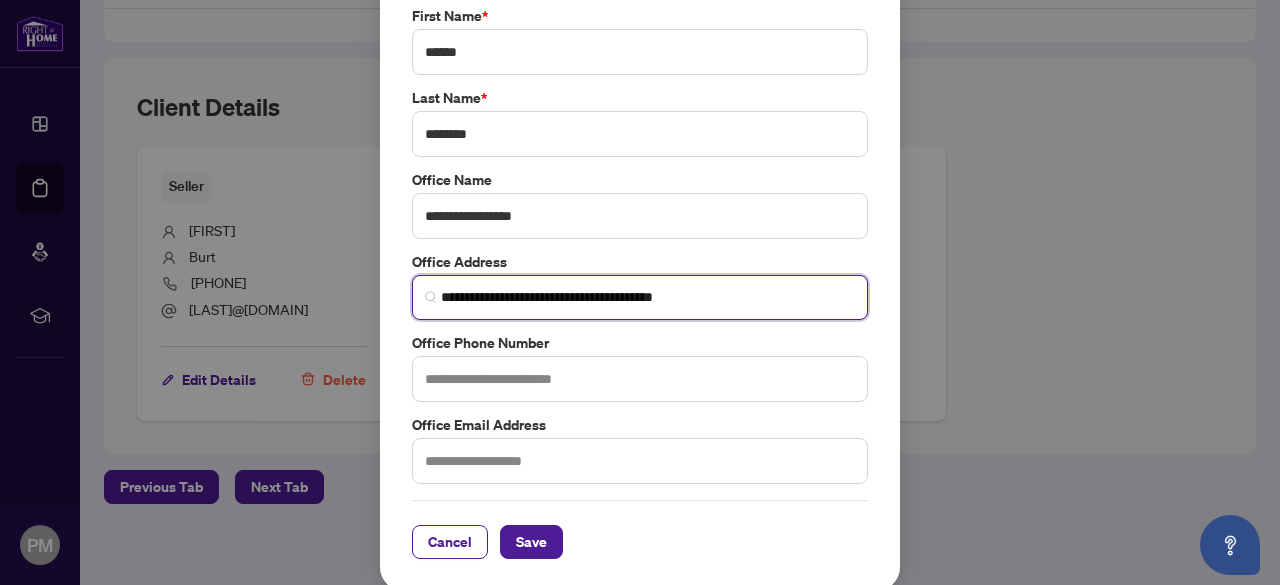 type on "**********" 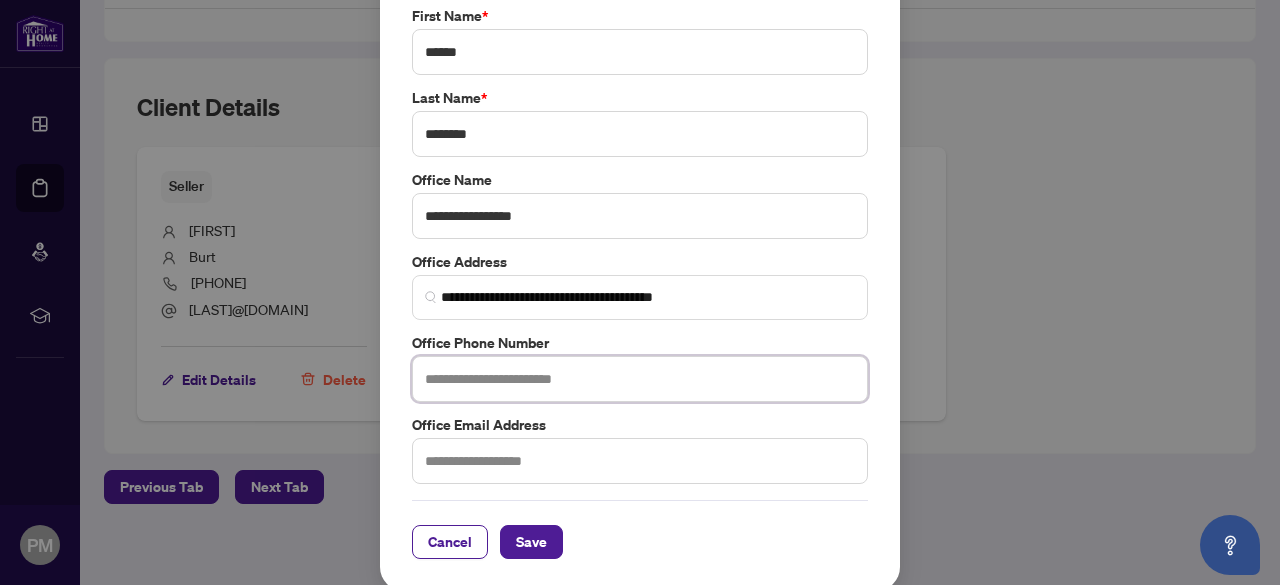 click at bounding box center [640, 379] 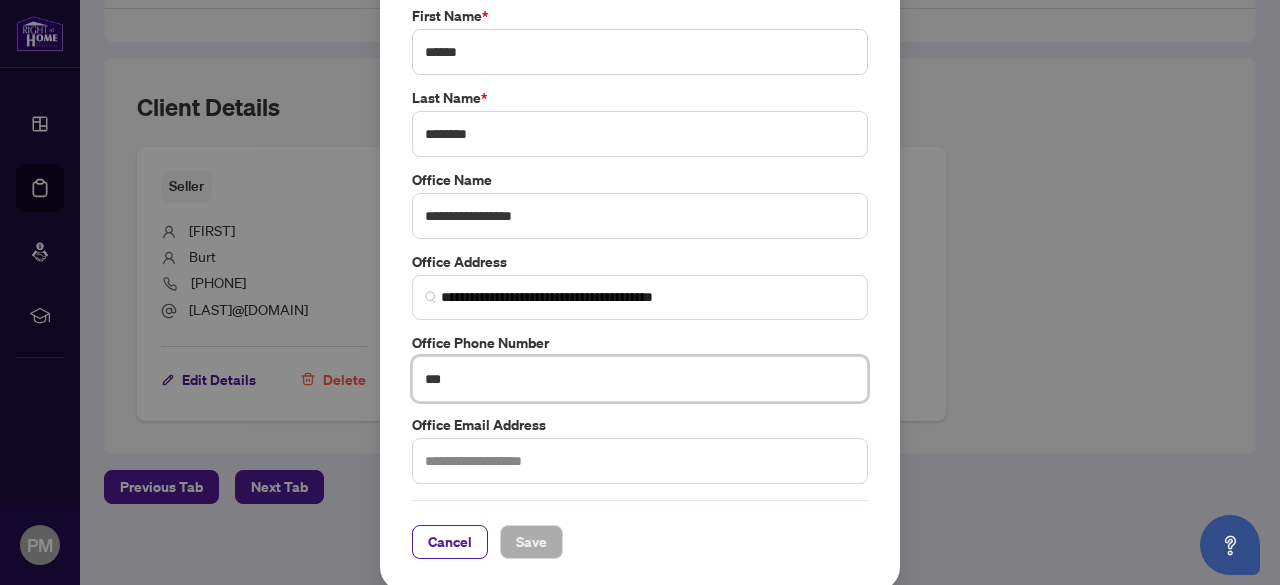 click on "***" at bounding box center [640, 379] 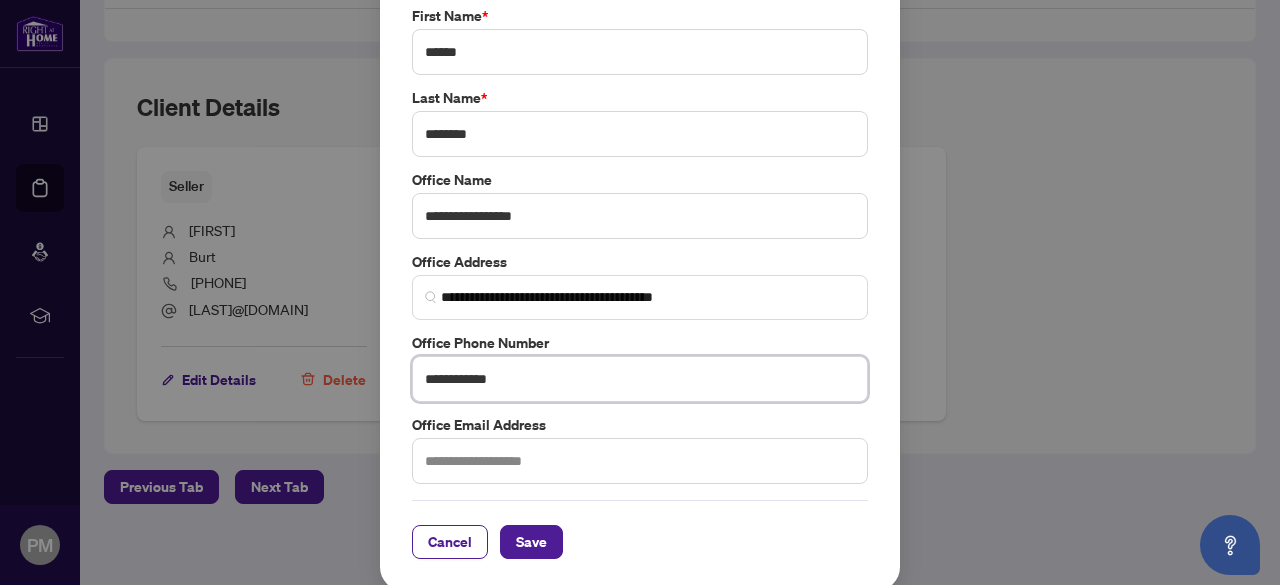 type on "**********" 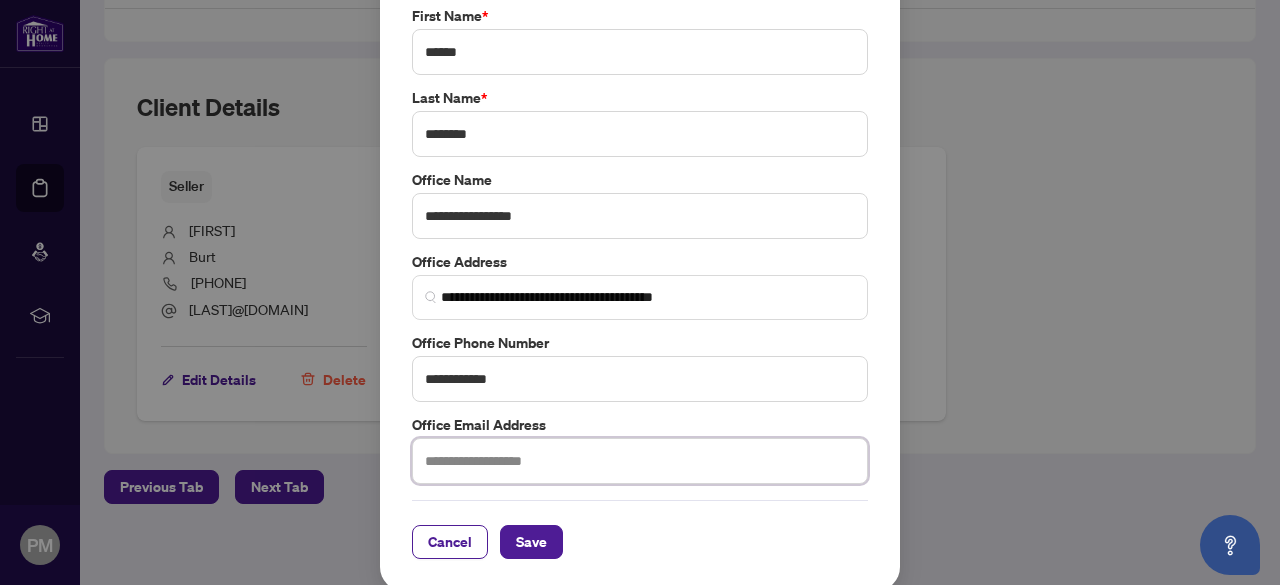 click at bounding box center [640, 461] 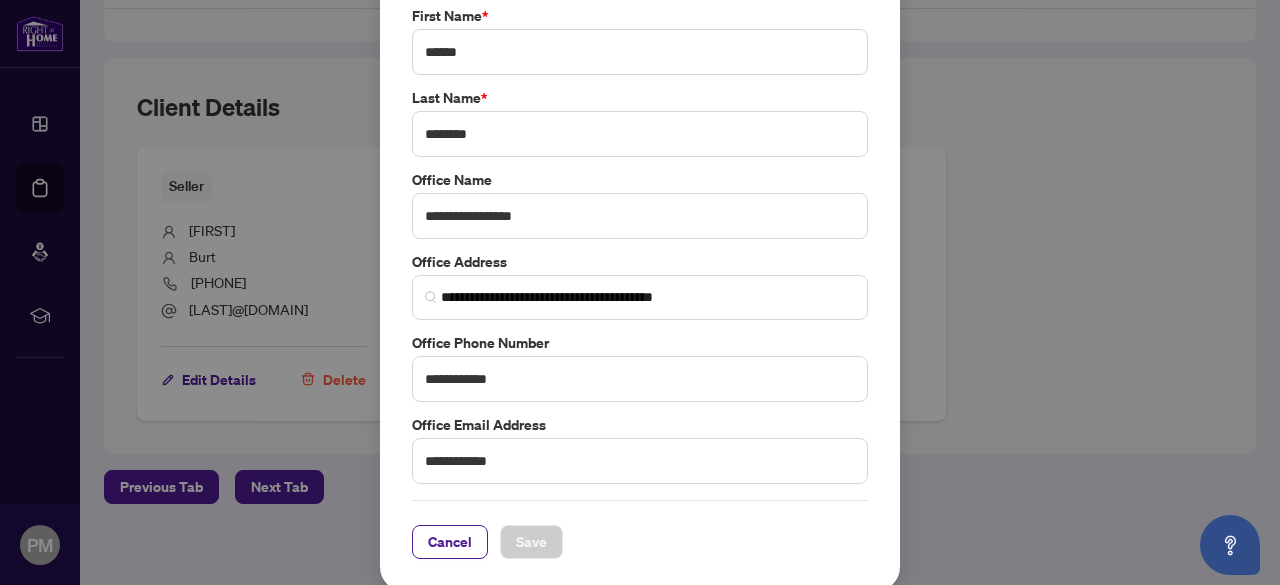 click on "Cancel Save" at bounding box center (640, 529) 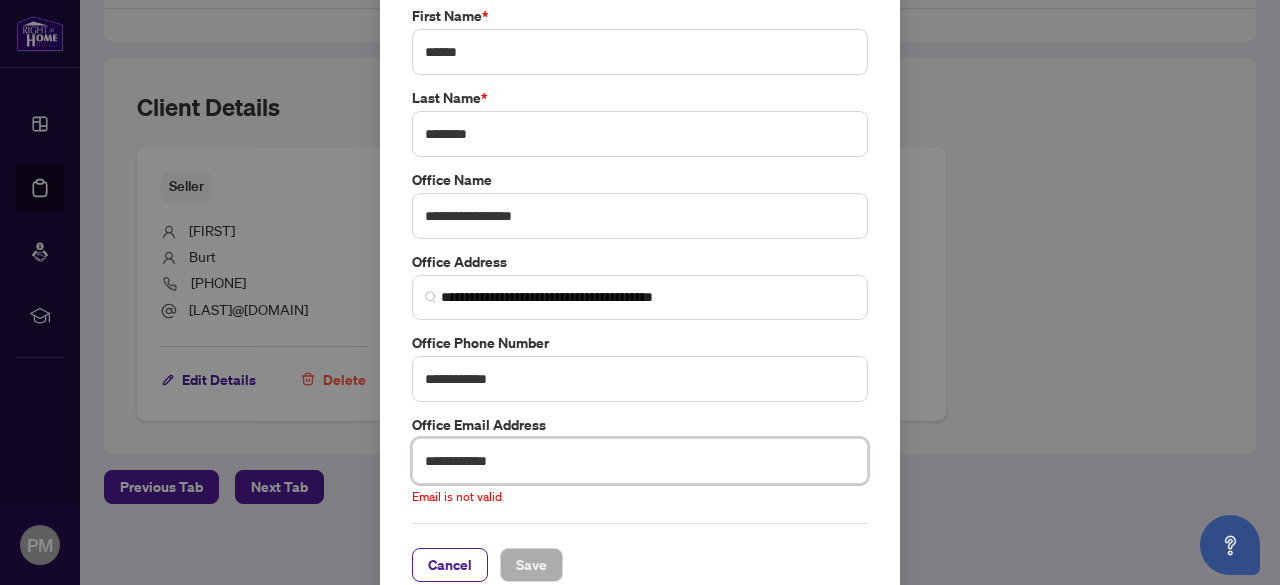 click on "**********" at bounding box center (640, 461) 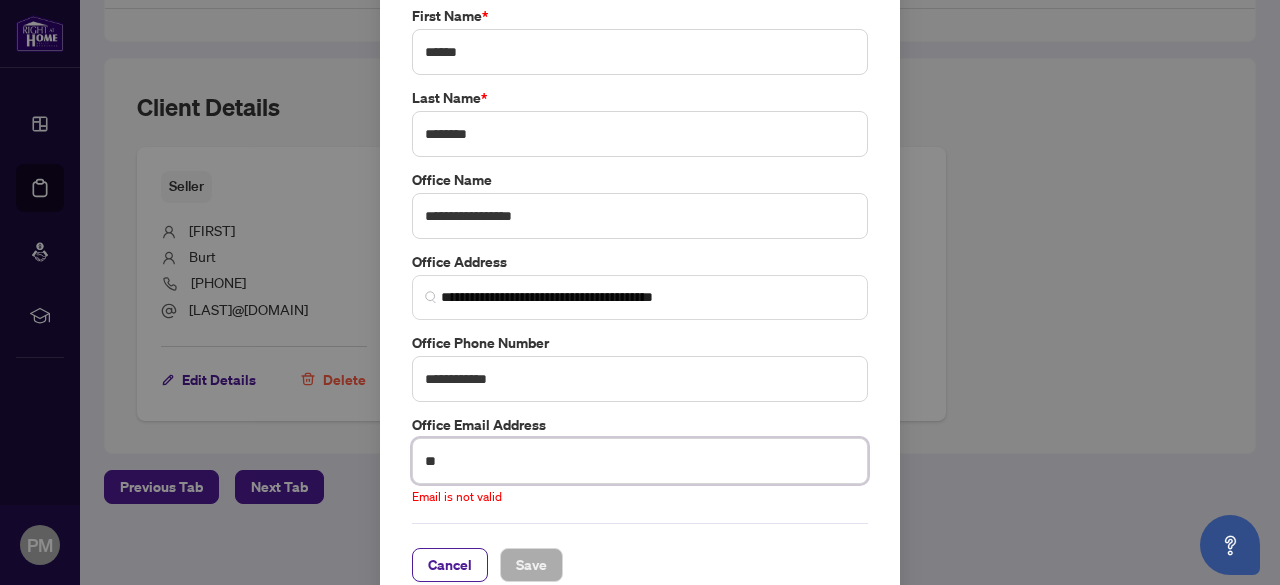 type on "*" 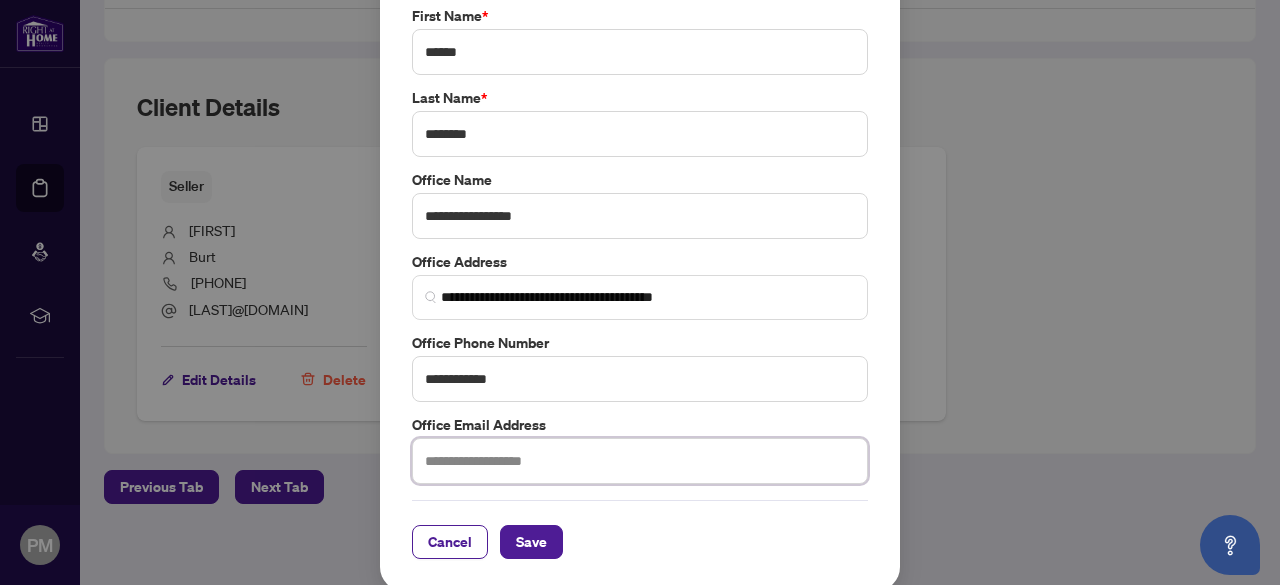 paste on "**********" 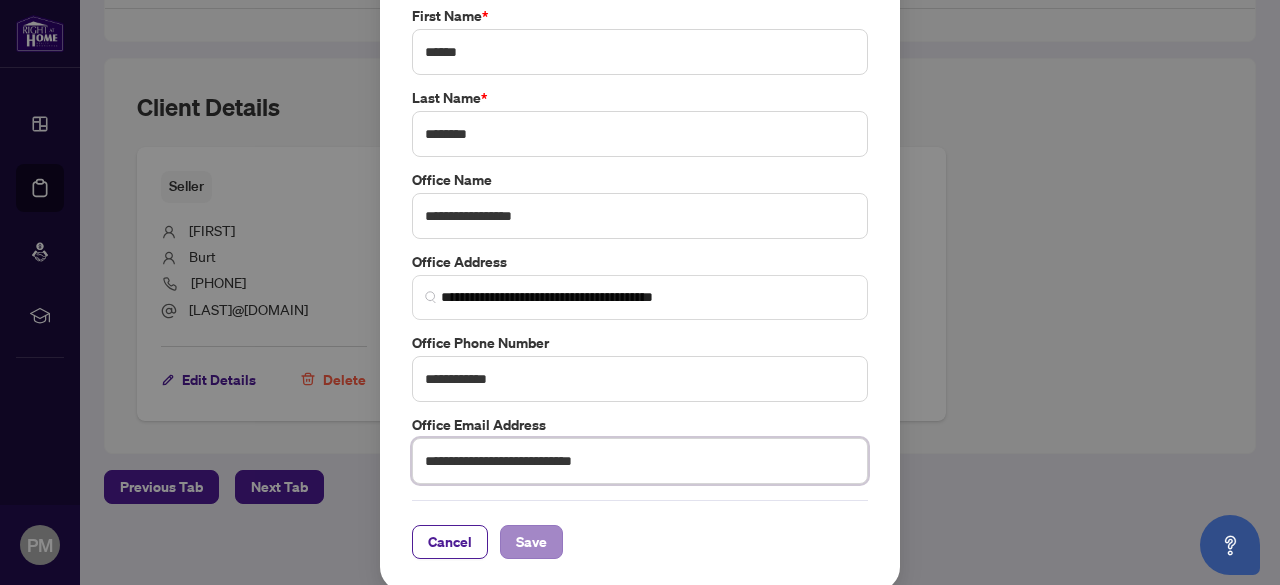 type on "**********" 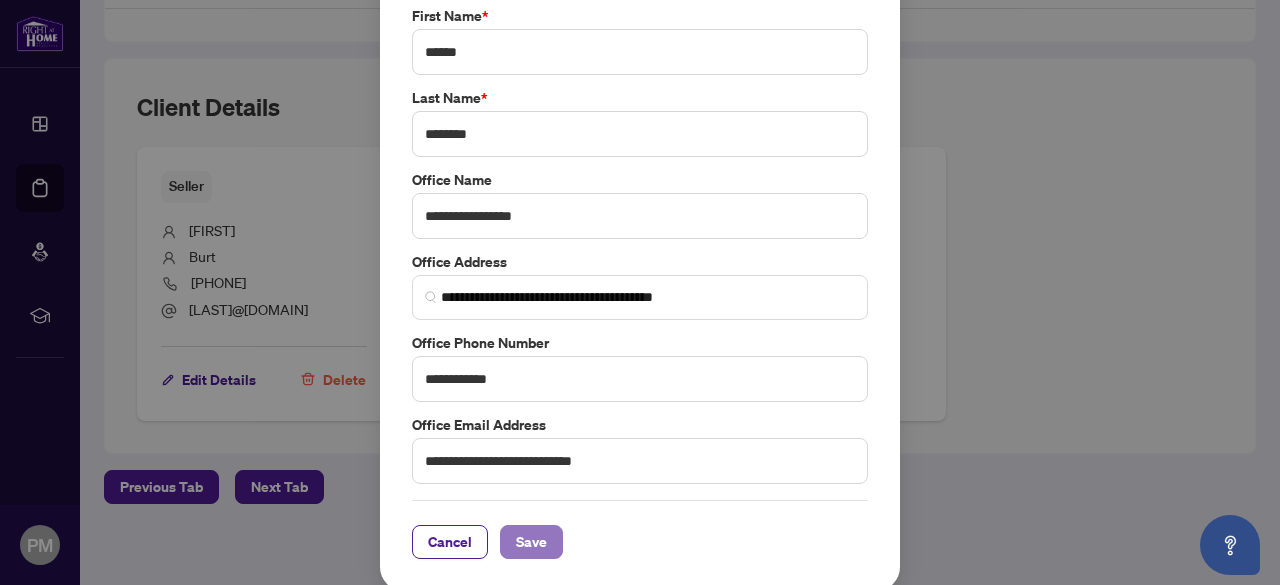 click on "Save" at bounding box center [531, 542] 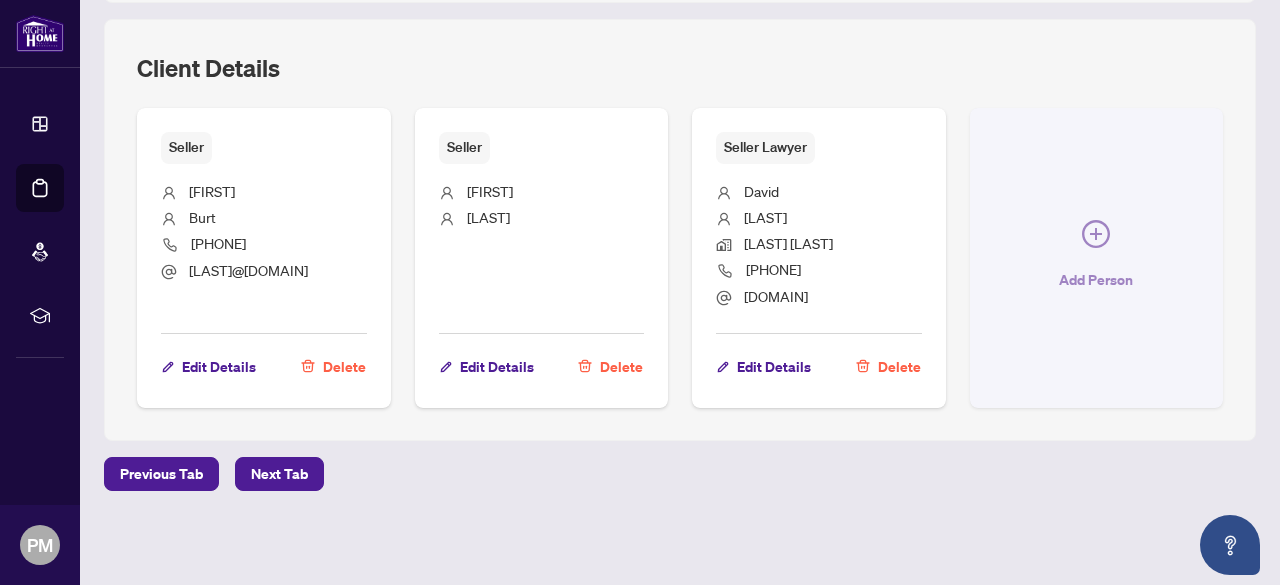 scroll, scrollTop: 1418, scrollLeft: 0, axis: vertical 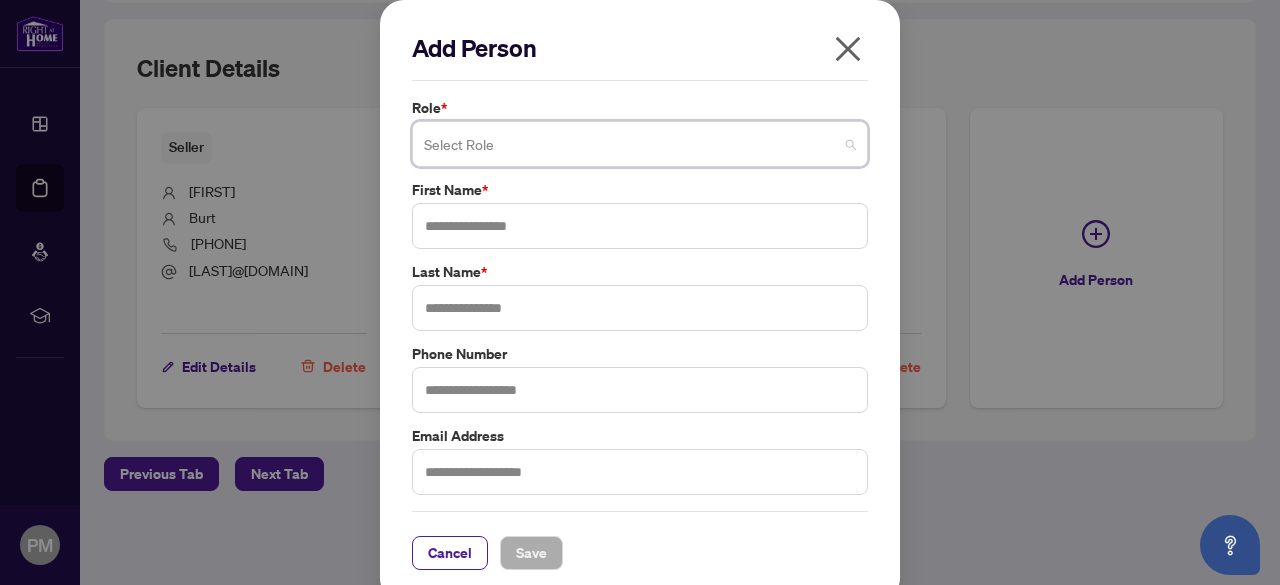 click at bounding box center [640, 144] 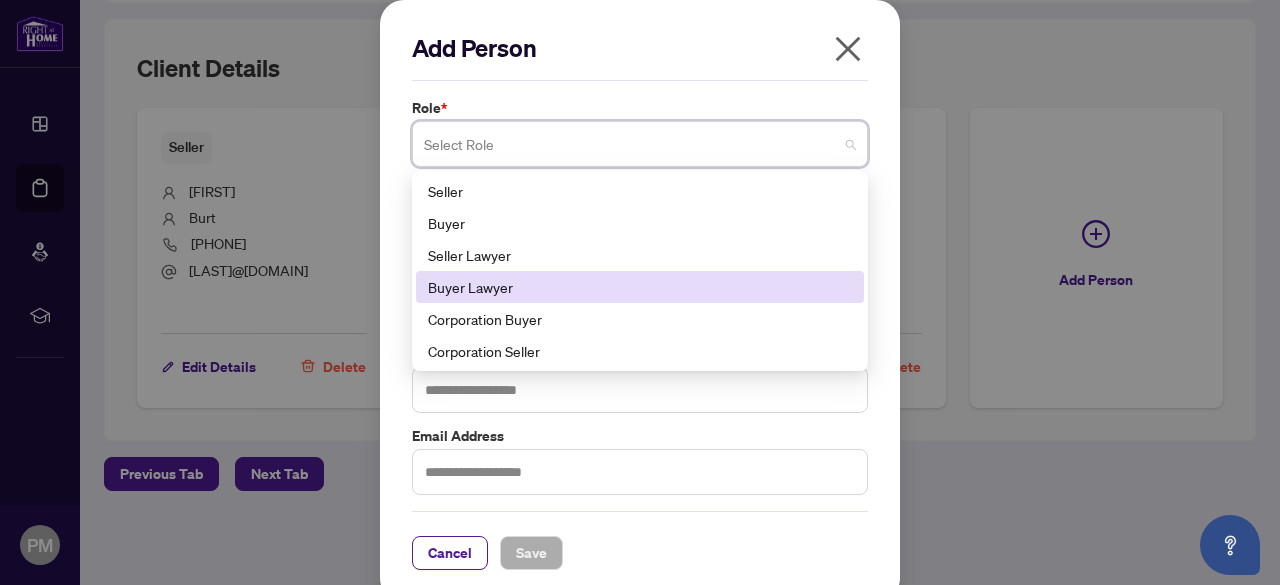 click on "Buyer Lawyer" at bounding box center (640, 287) 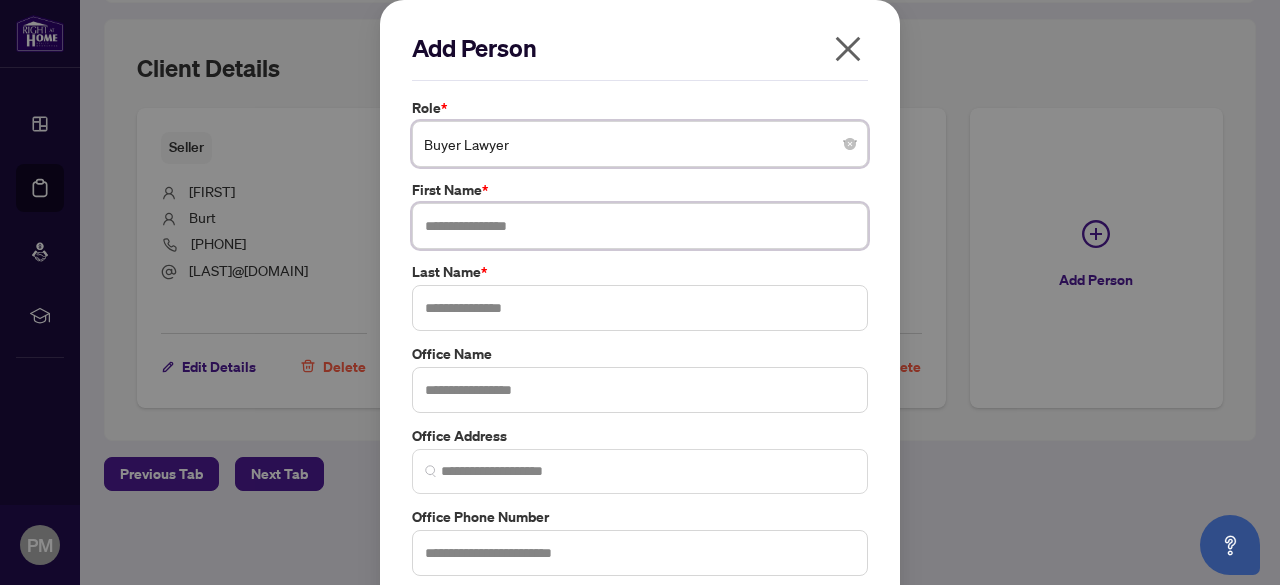 click at bounding box center [640, 226] 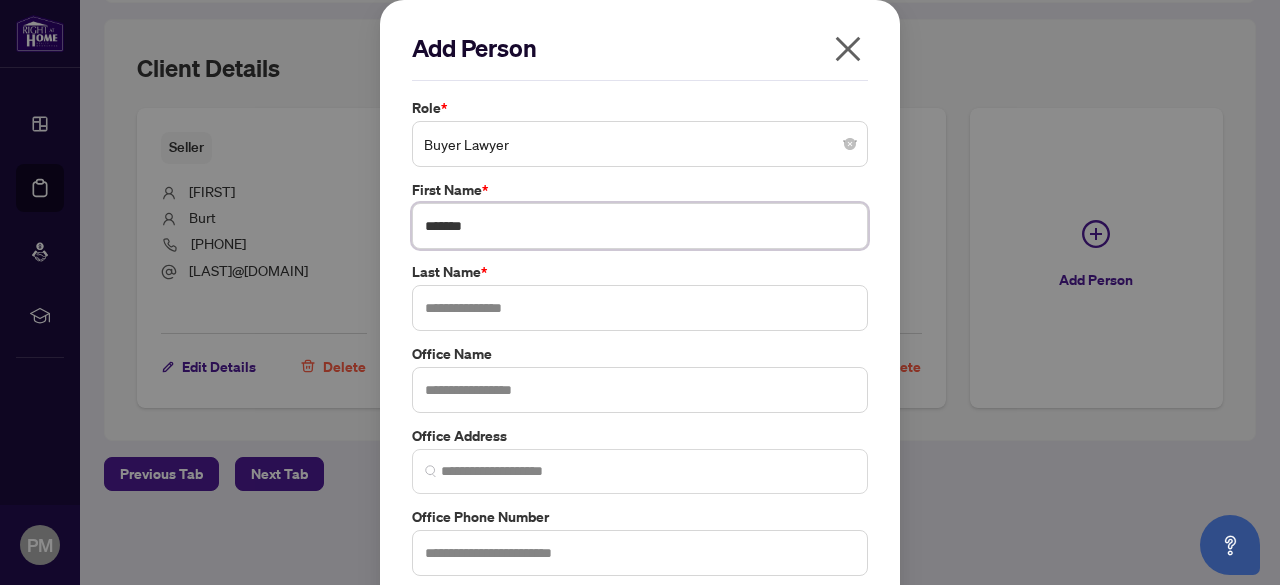 click on "*******" at bounding box center [640, 226] 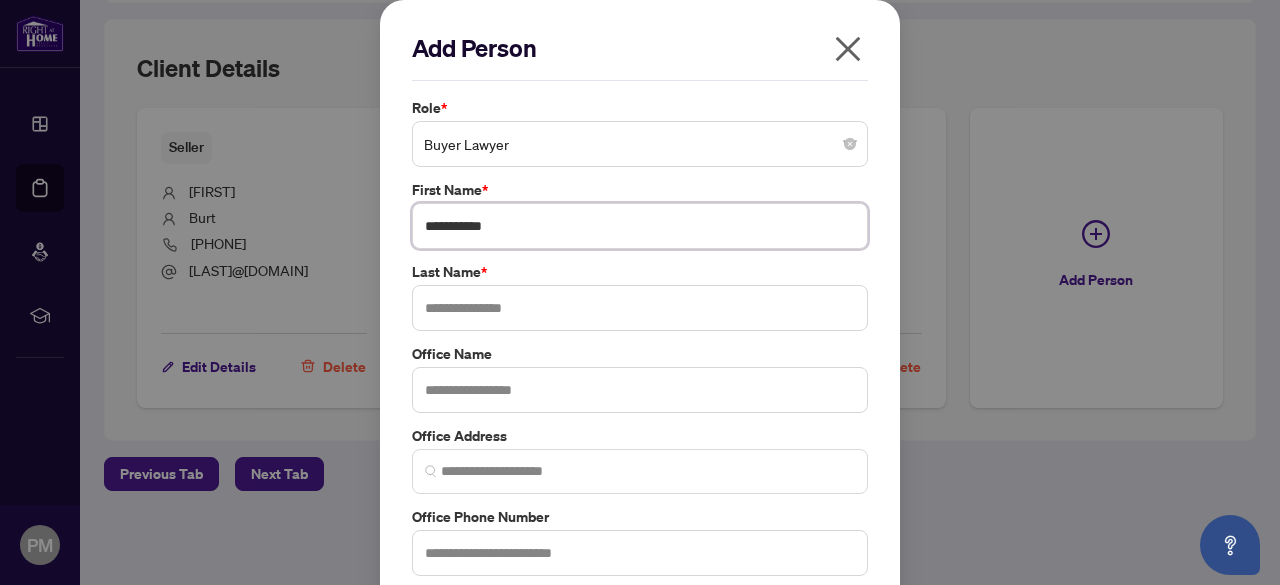 type on "**********" 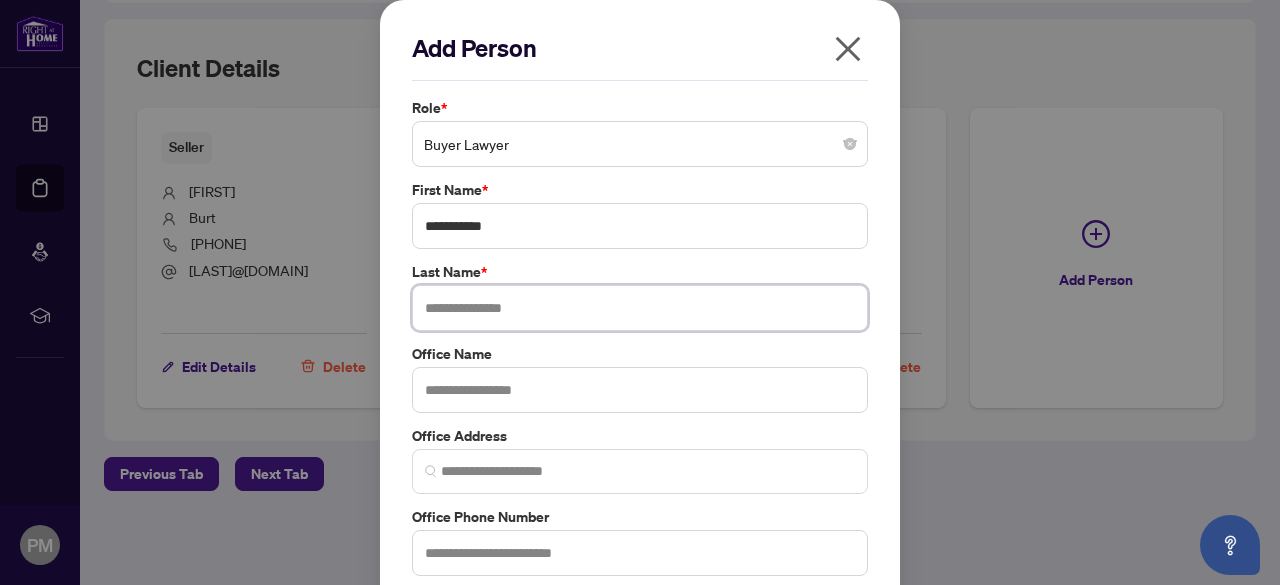 click at bounding box center [640, 308] 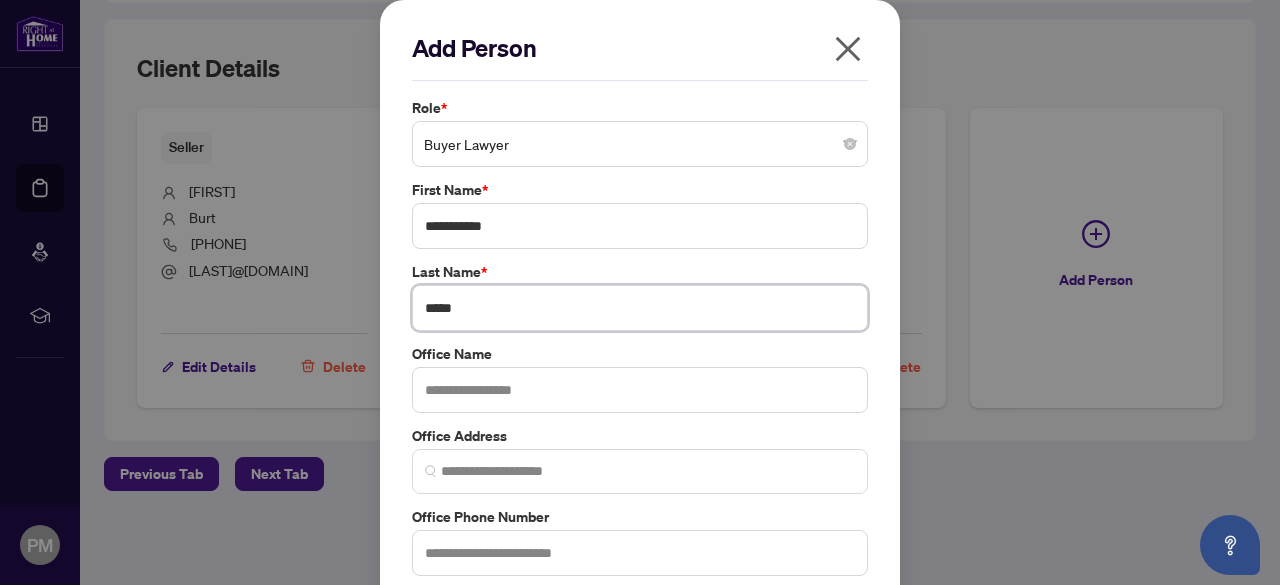 type on "*****" 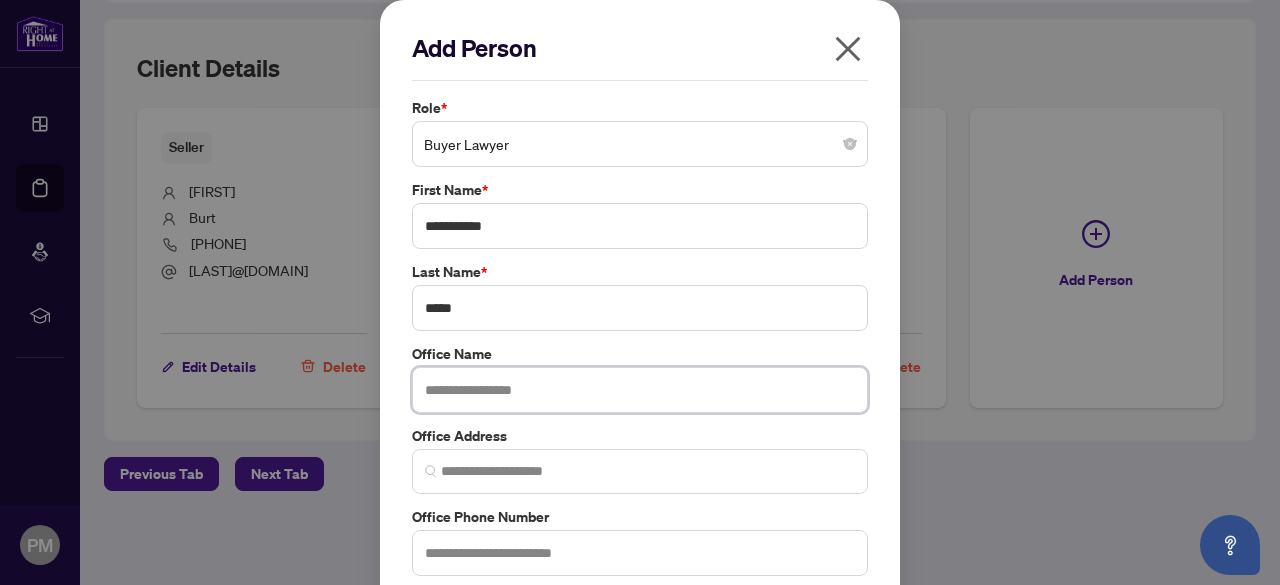 click at bounding box center [640, 390] 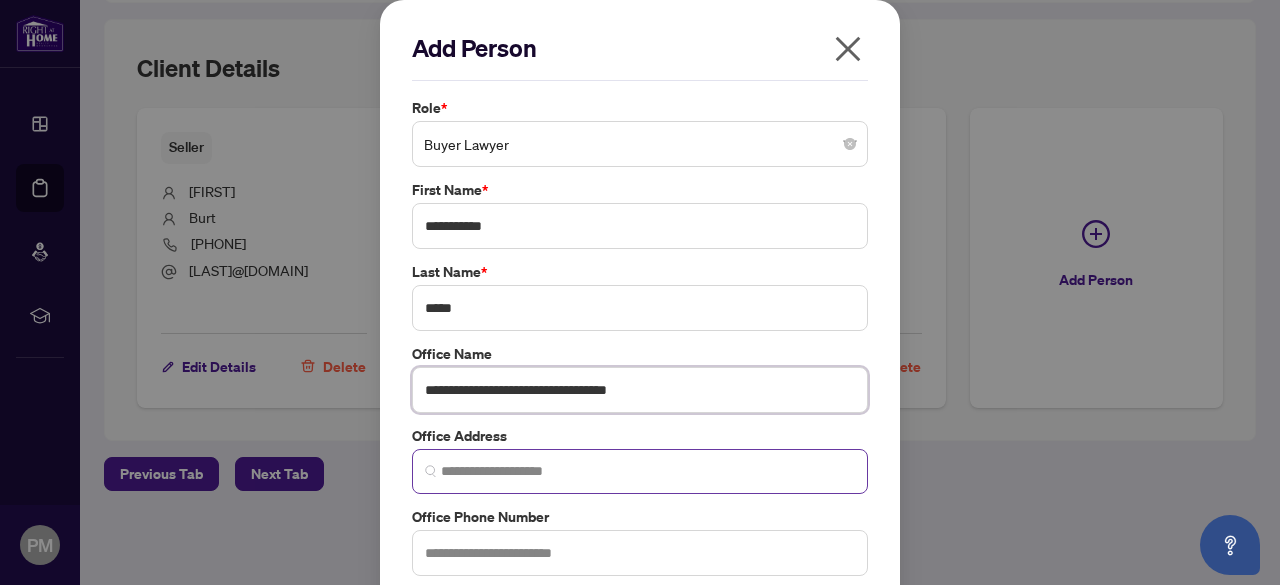 click at bounding box center (640, 471) 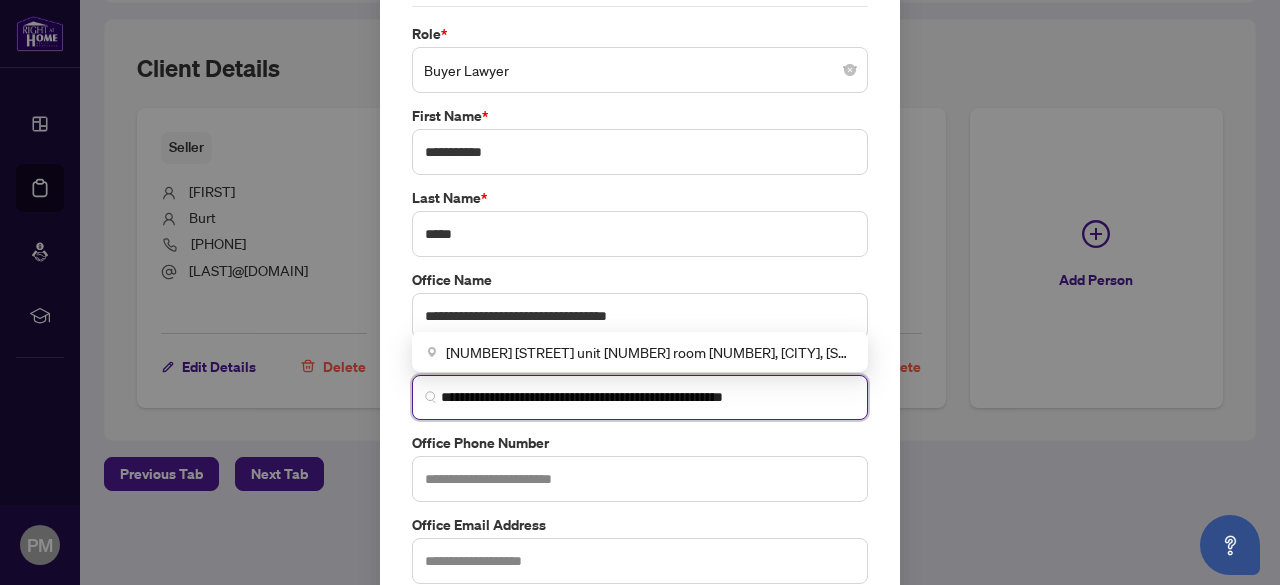 scroll, scrollTop: 100, scrollLeft: 0, axis: vertical 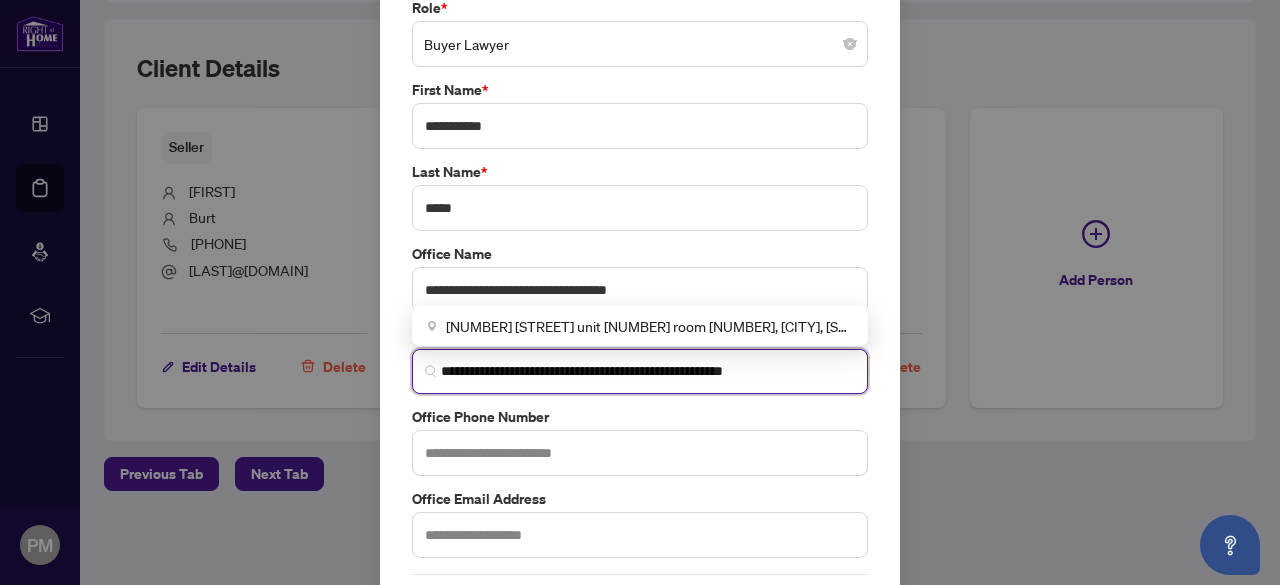 type on "**********" 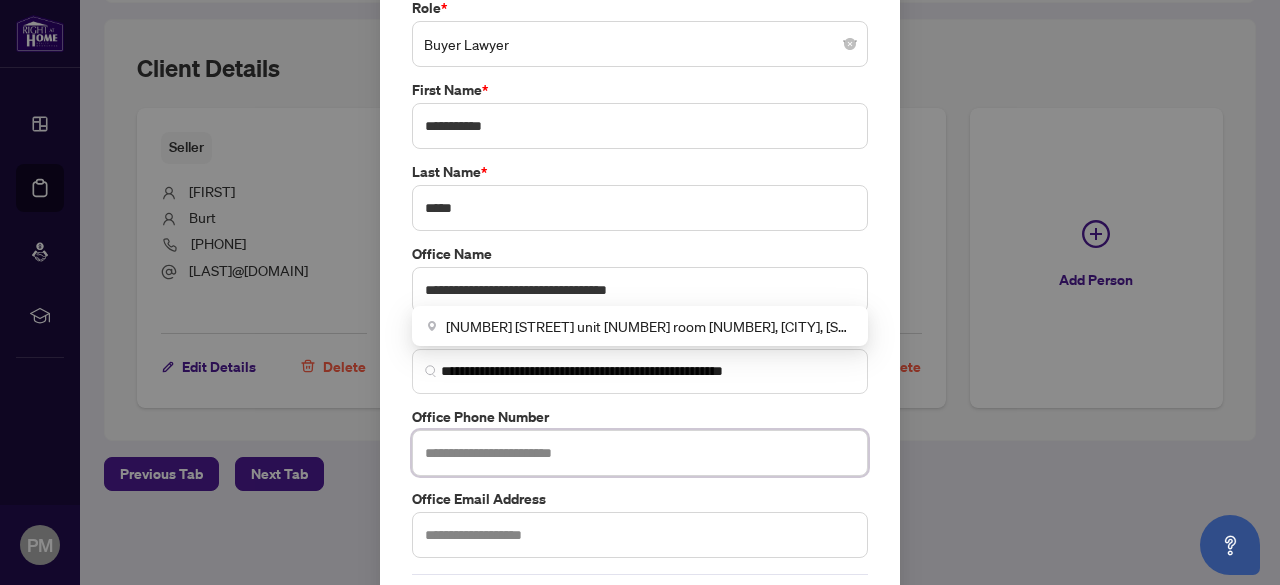 click at bounding box center (640, 453) 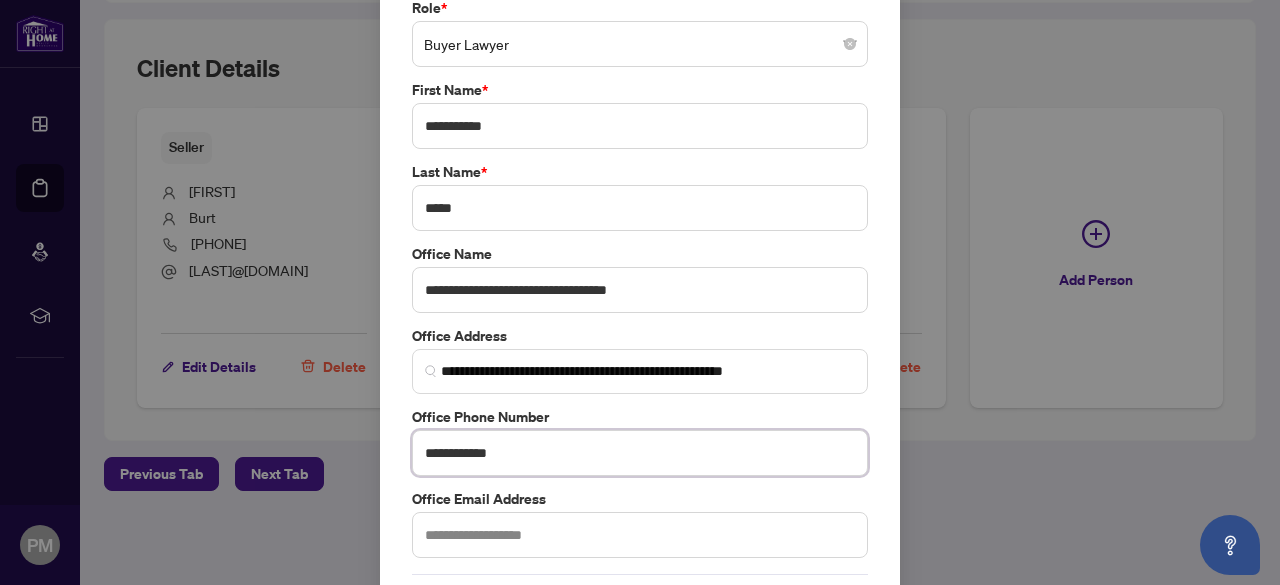 type on "**********" 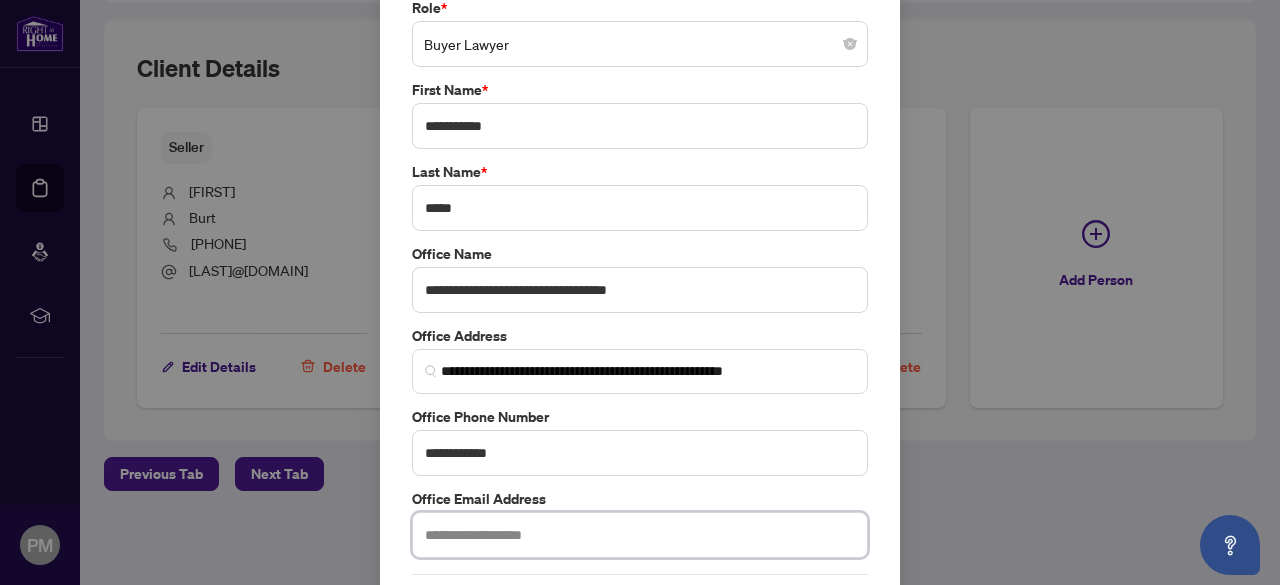 click at bounding box center [640, 535] 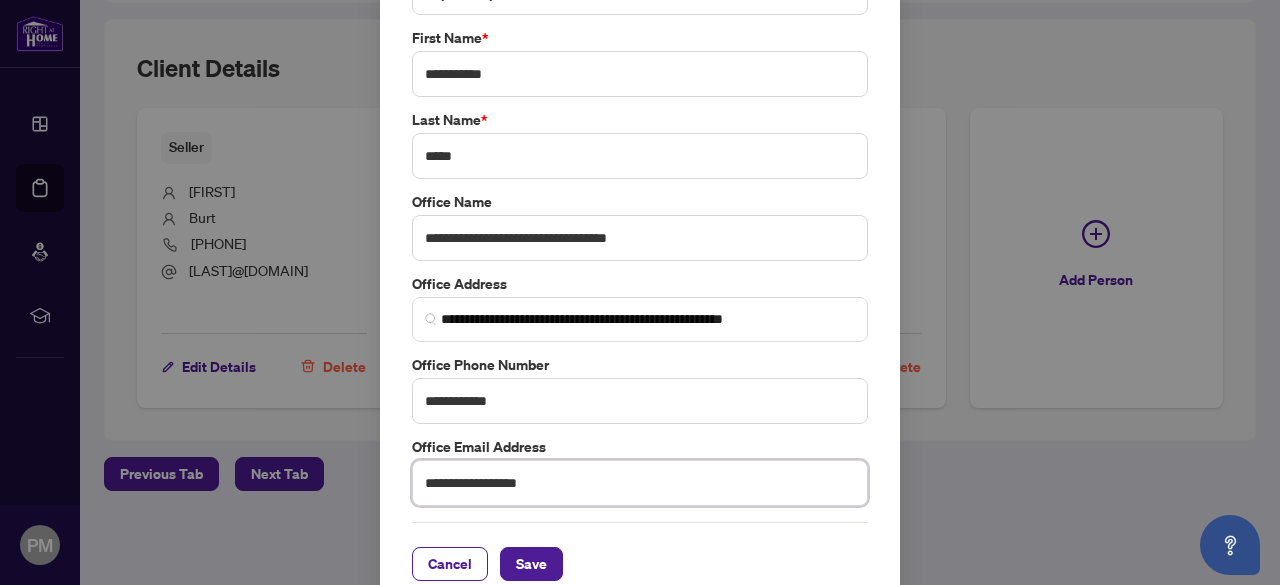 scroll, scrollTop: 174, scrollLeft: 0, axis: vertical 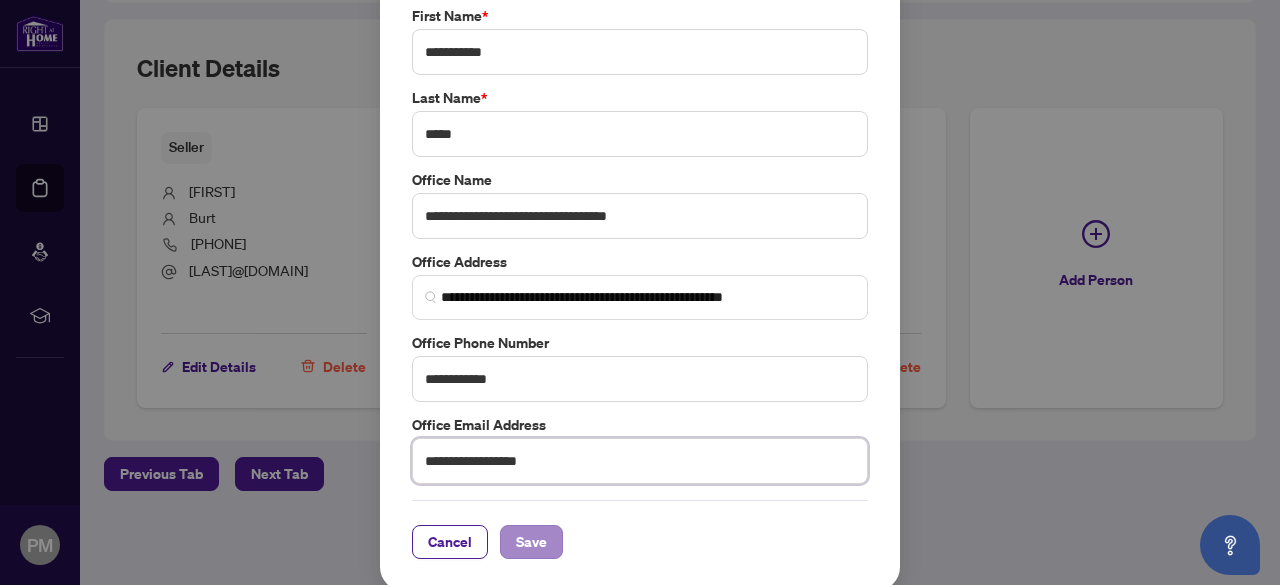 type on "**********" 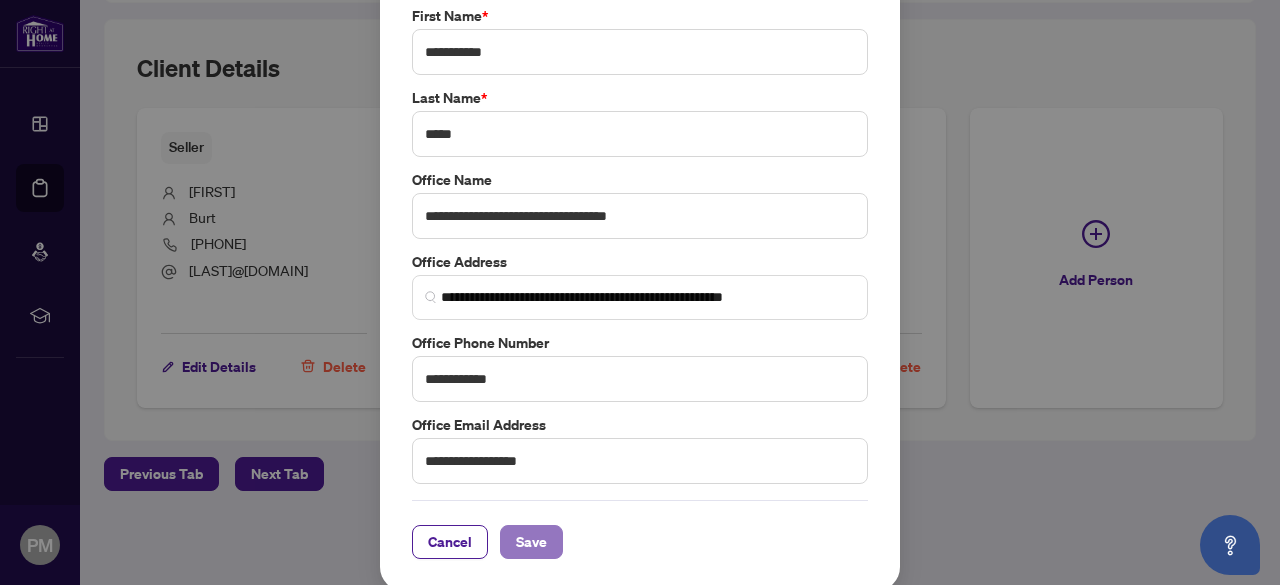 click on "Save" at bounding box center [531, 542] 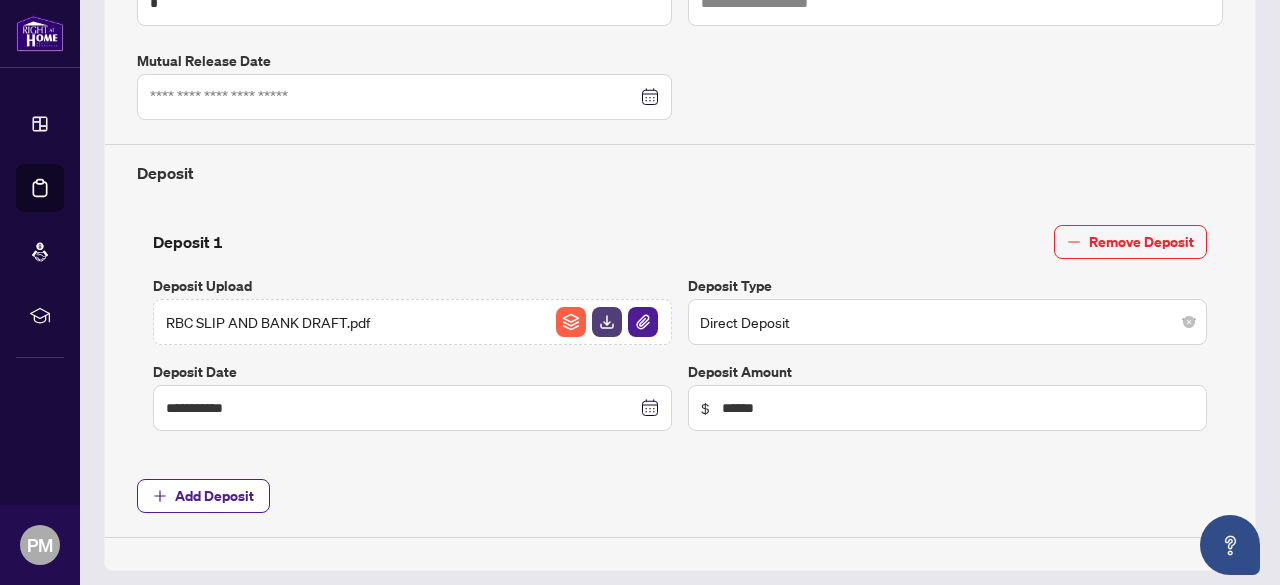 scroll, scrollTop: 618, scrollLeft: 0, axis: vertical 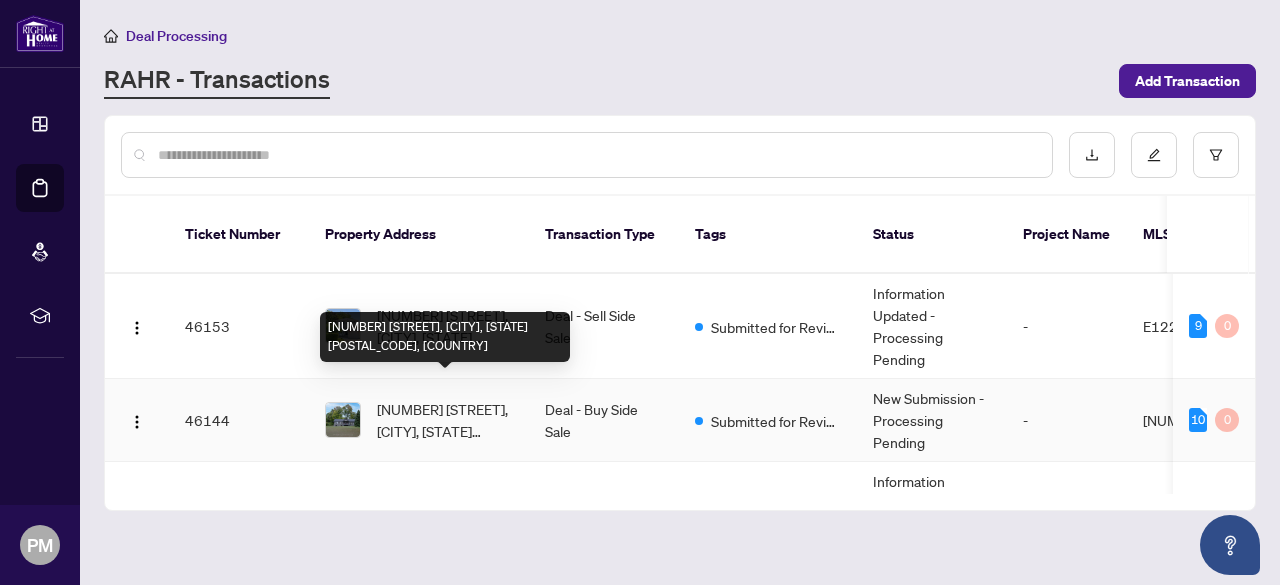 click on "[NUMBER] [STREET], [CITY], [STATE] [POSTAL_CODE], [COUNTRY]" at bounding box center (445, 420) 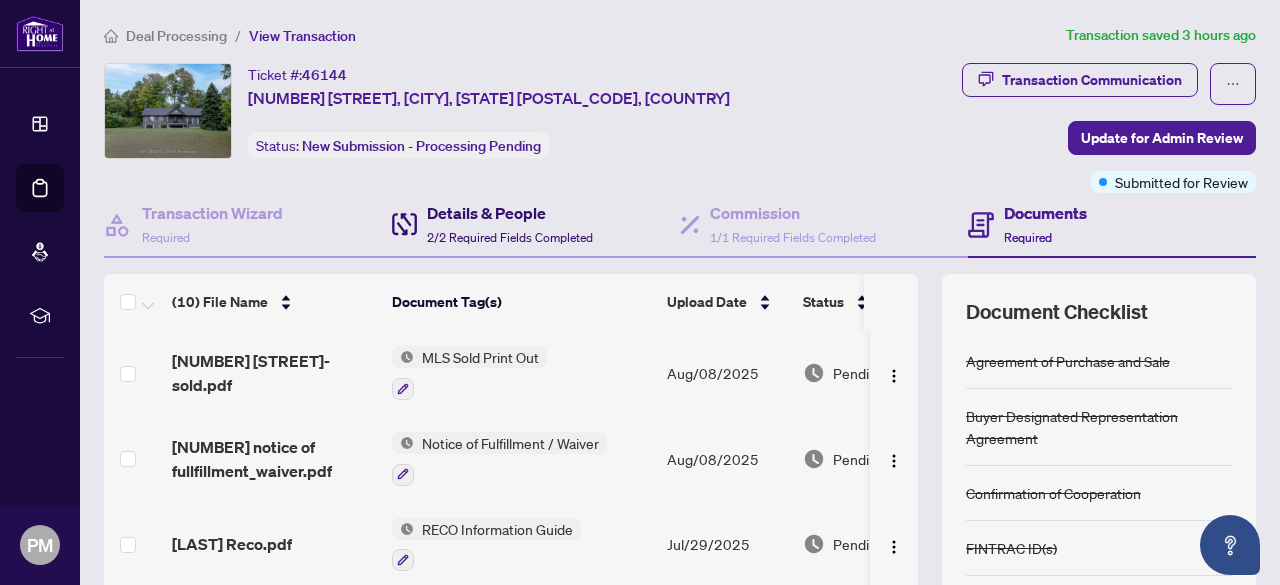 click on "Details & People" at bounding box center (510, 213) 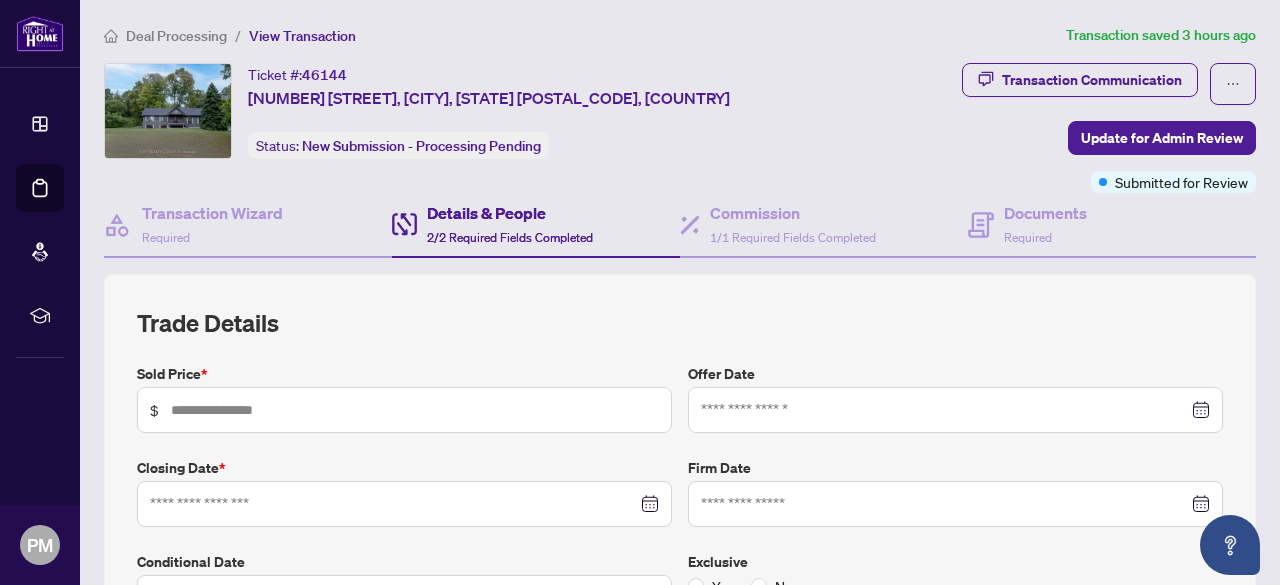 type on "*******" 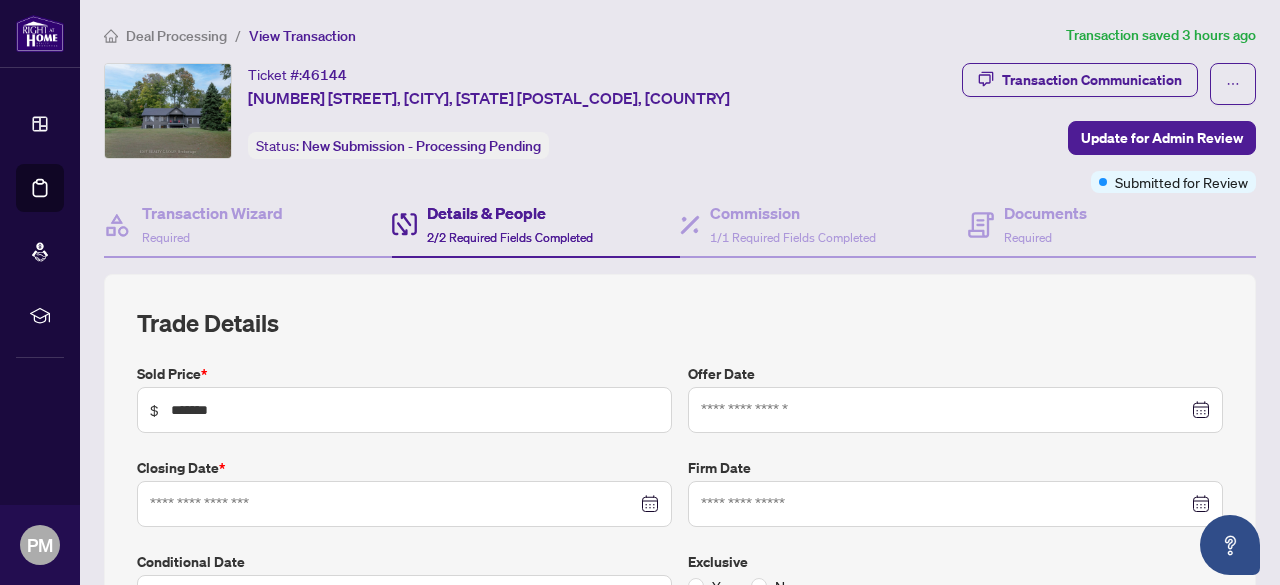 type on "**********" 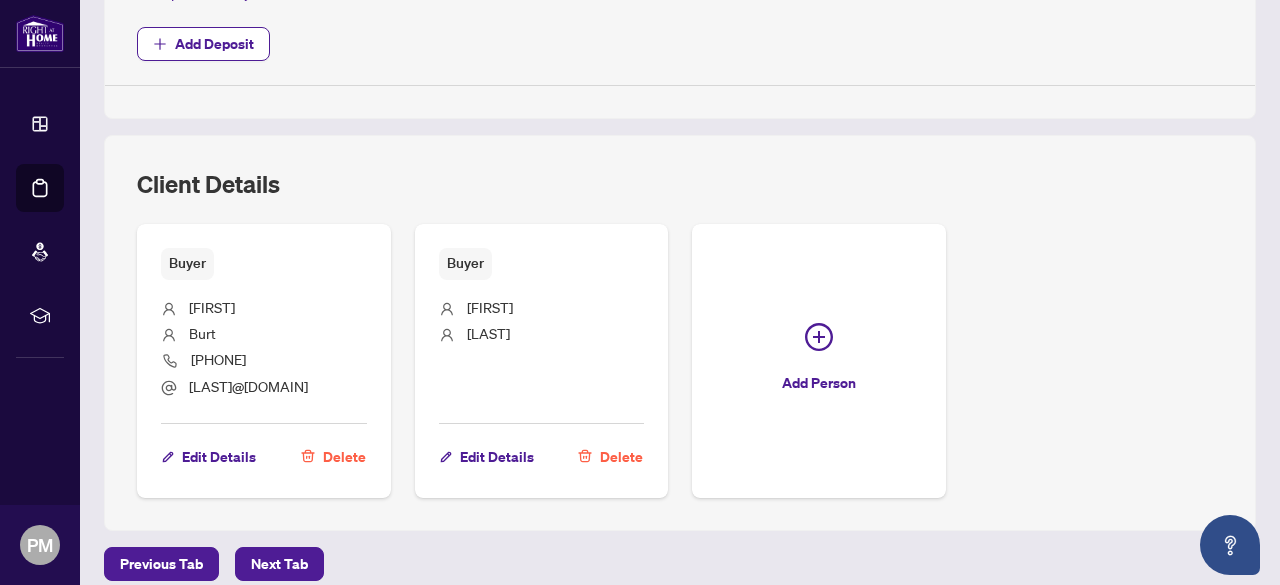 scroll, scrollTop: 900, scrollLeft: 0, axis: vertical 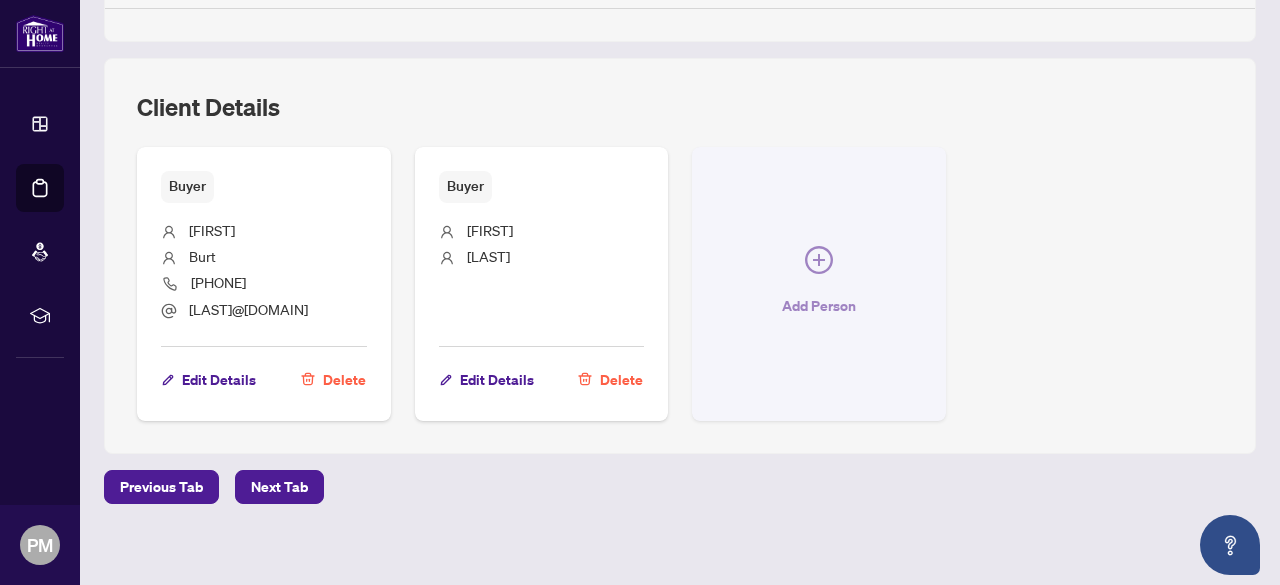 click 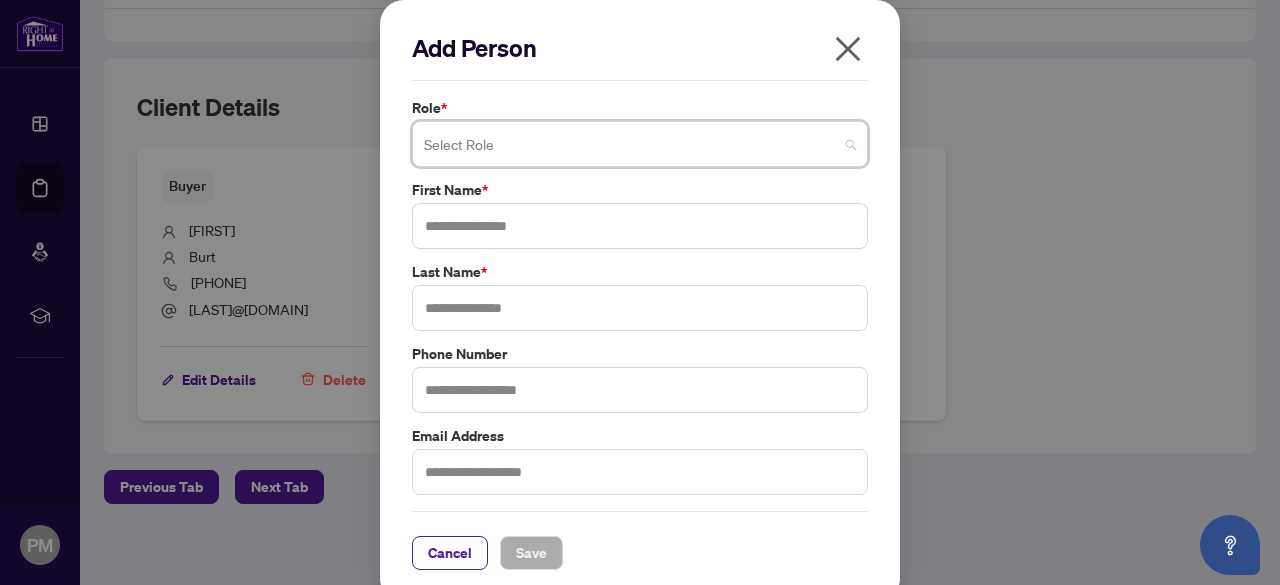 click at bounding box center (640, 144) 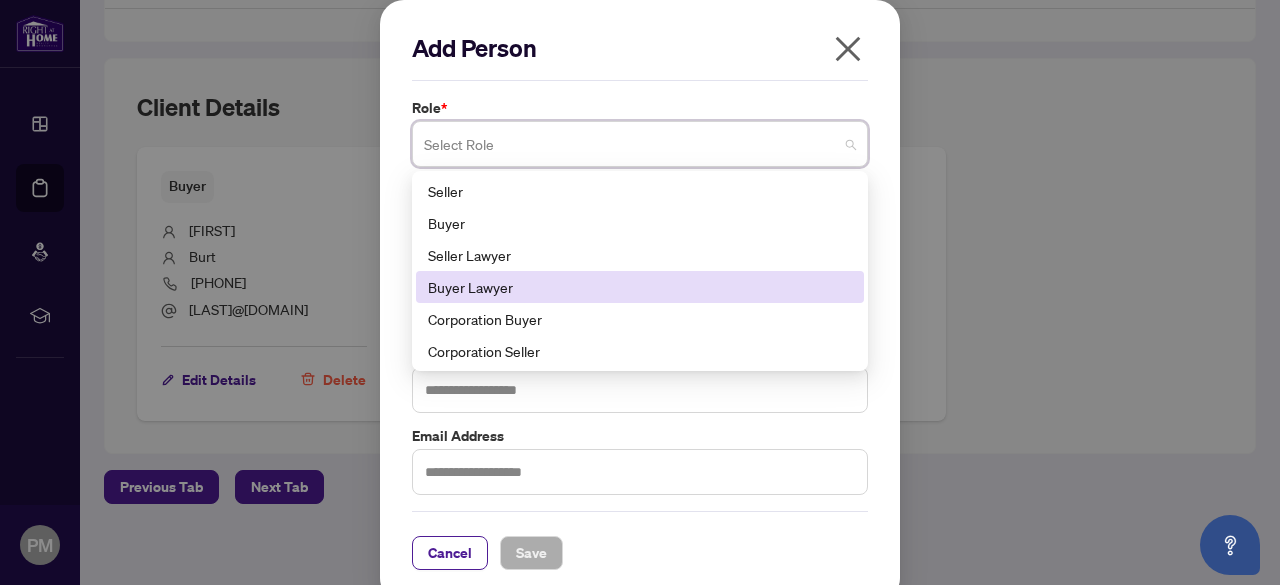 click on "Buyer Lawyer" at bounding box center (640, 287) 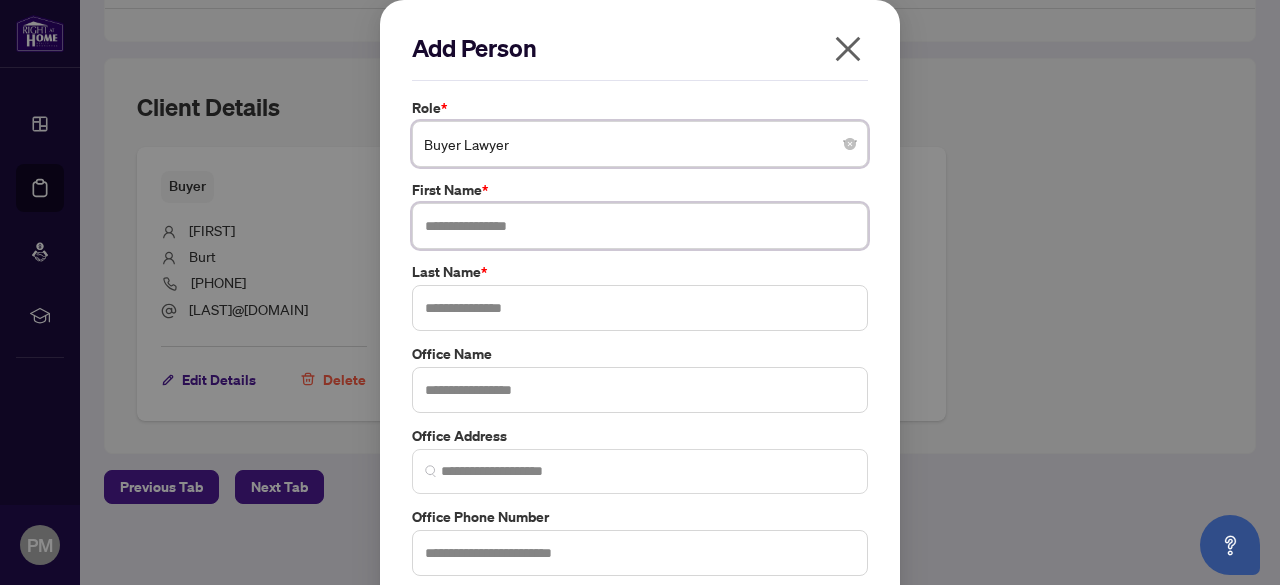 click at bounding box center [640, 226] 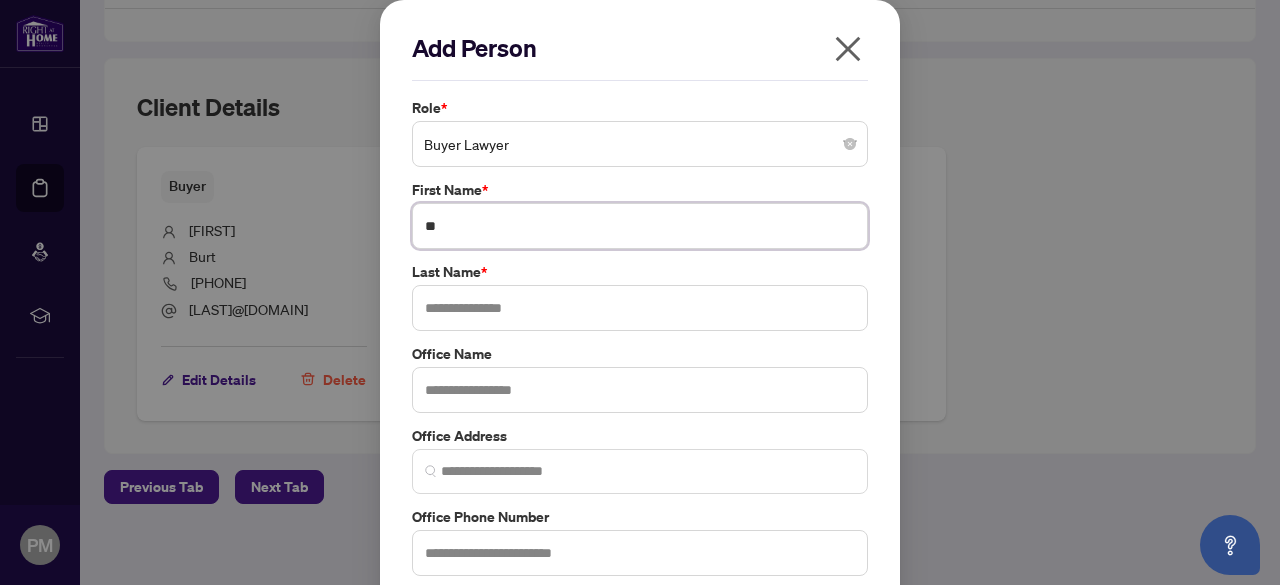 type on "*" 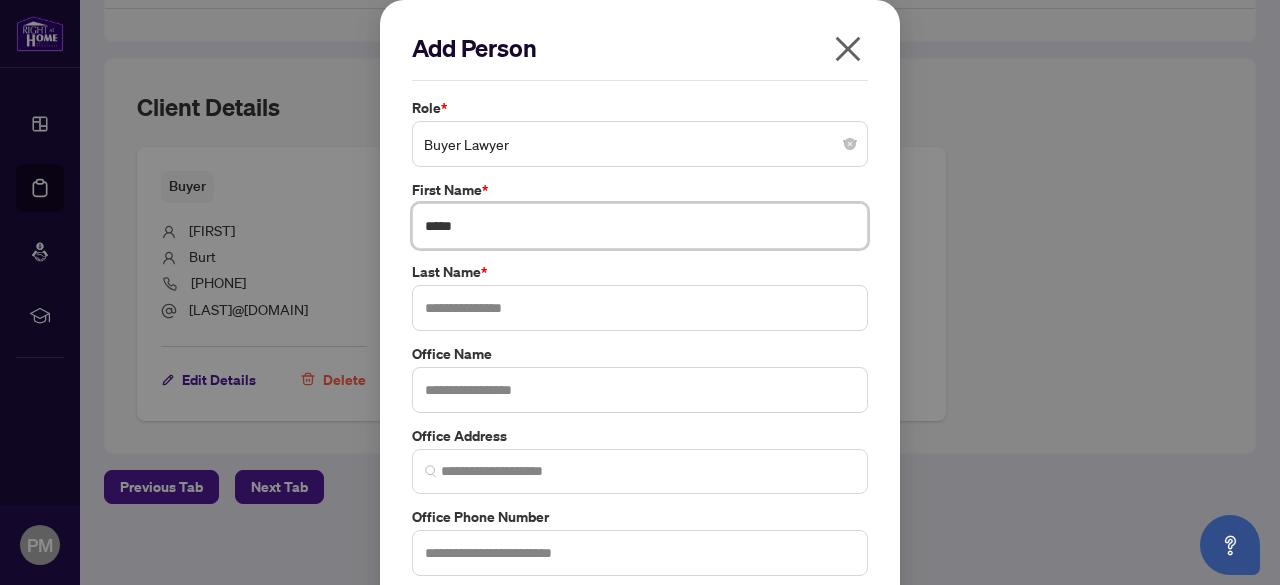type on "*****" 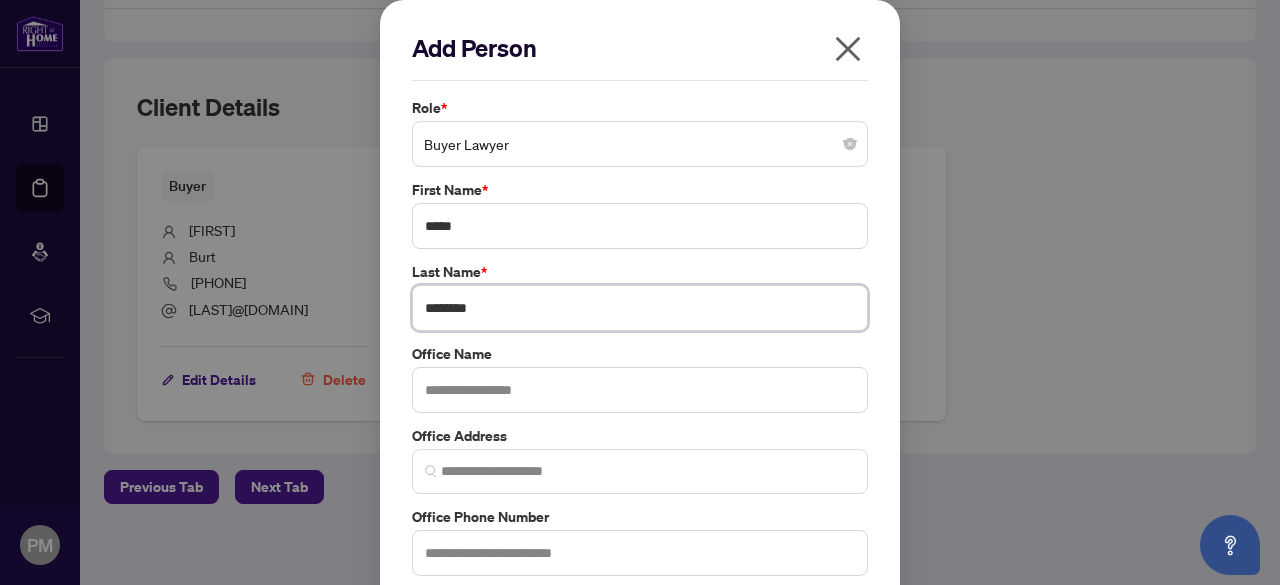 type on "********" 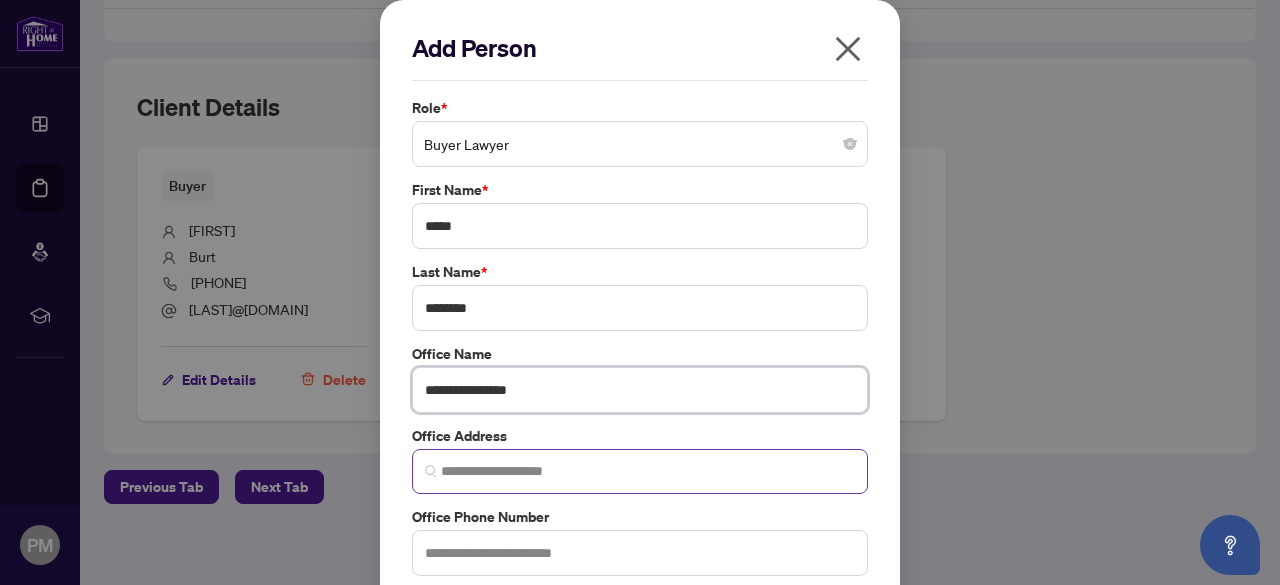 type on "**********" 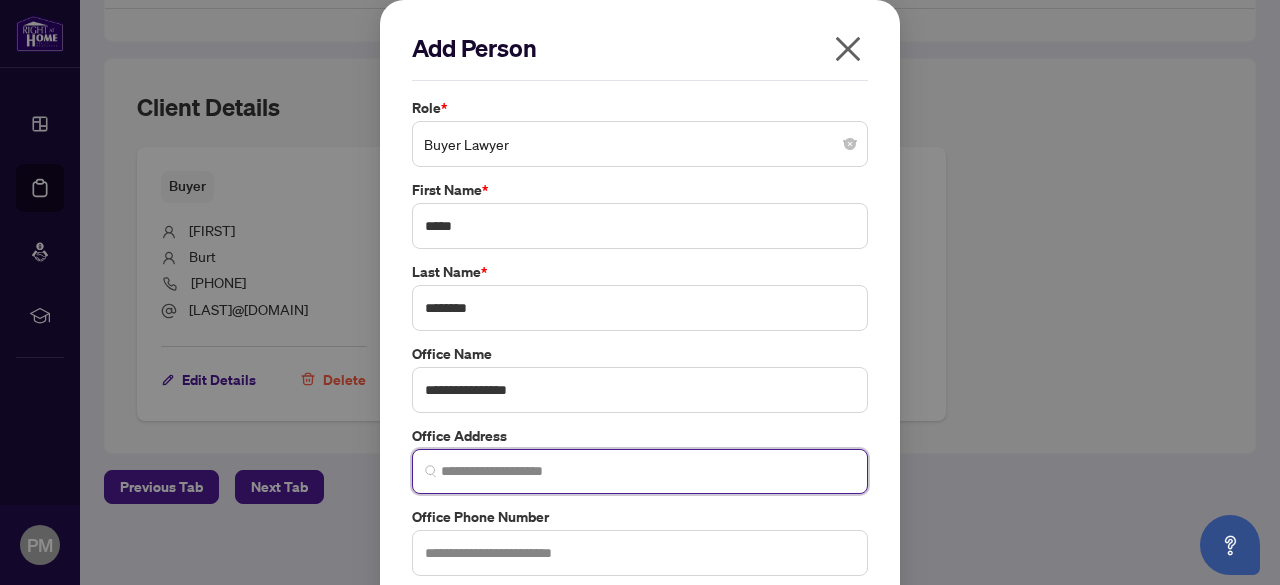 click at bounding box center [648, 471] 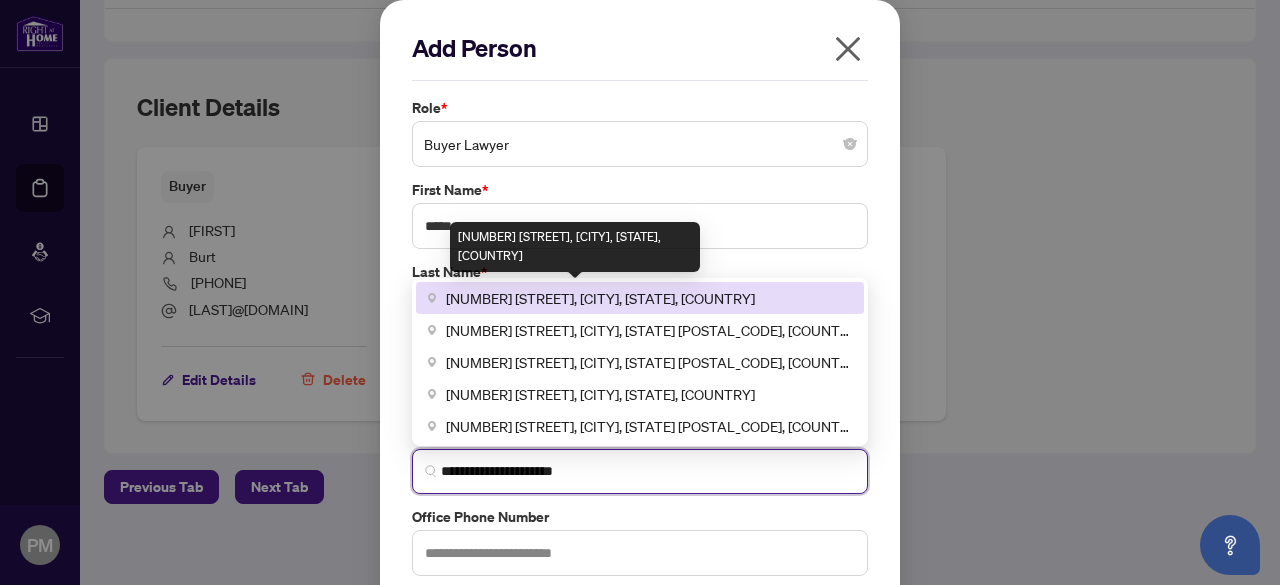 click on "[NUMBER] [STREET], [CITY], [STATE], [COUNTRY]" at bounding box center [600, 298] 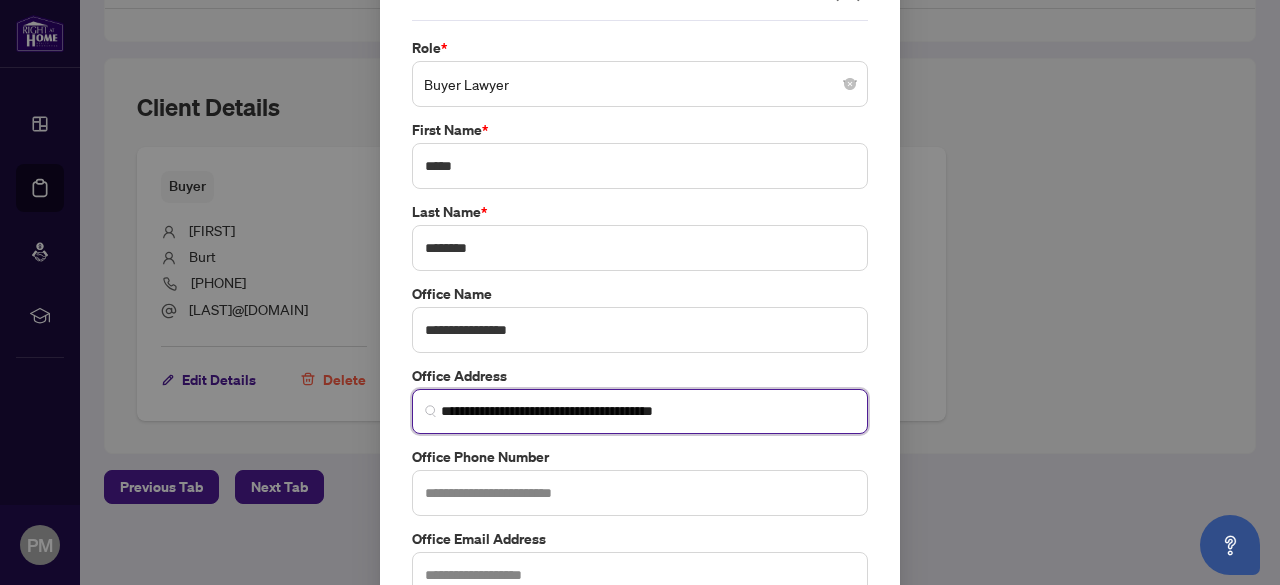scroll, scrollTop: 100, scrollLeft: 0, axis: vertical 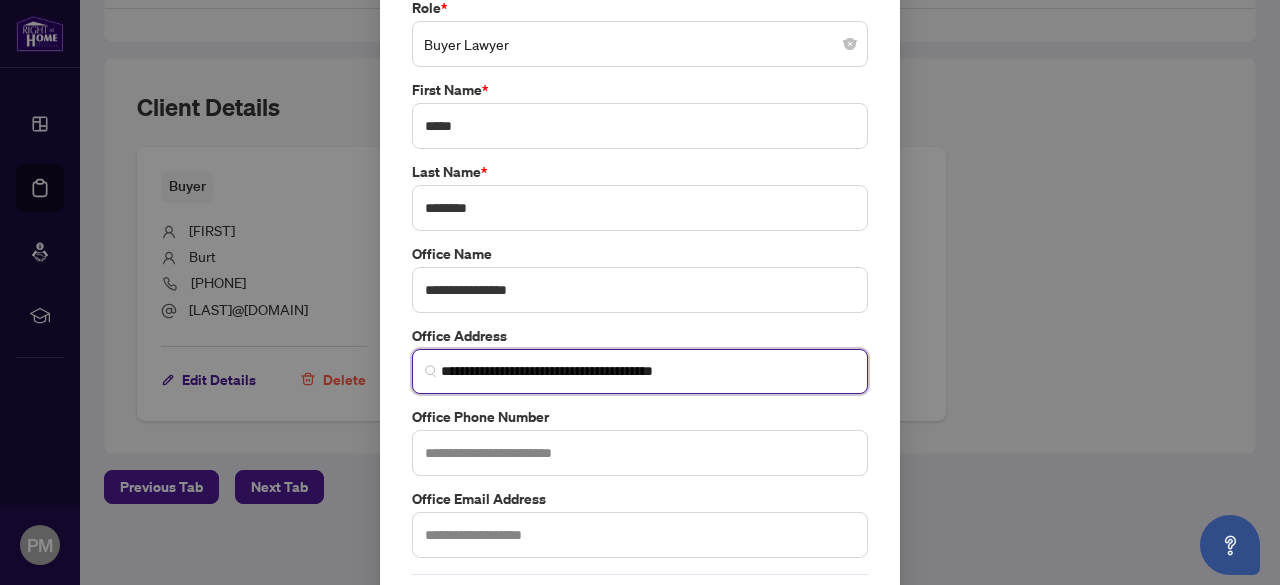 type on "**********" 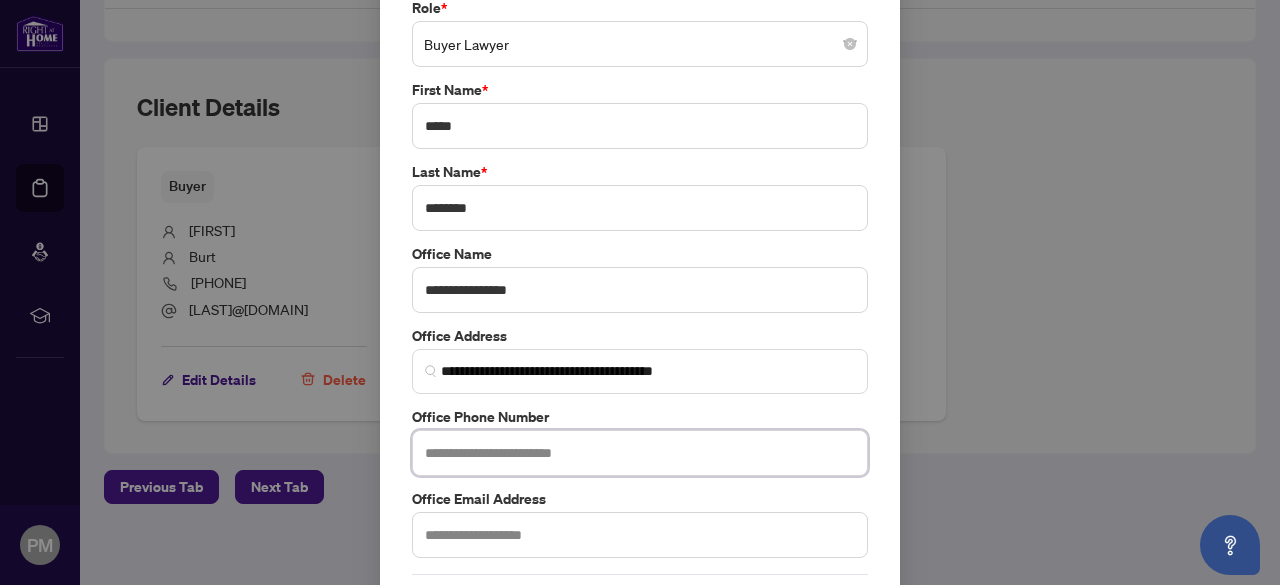 click at bounding box center [640, 453] 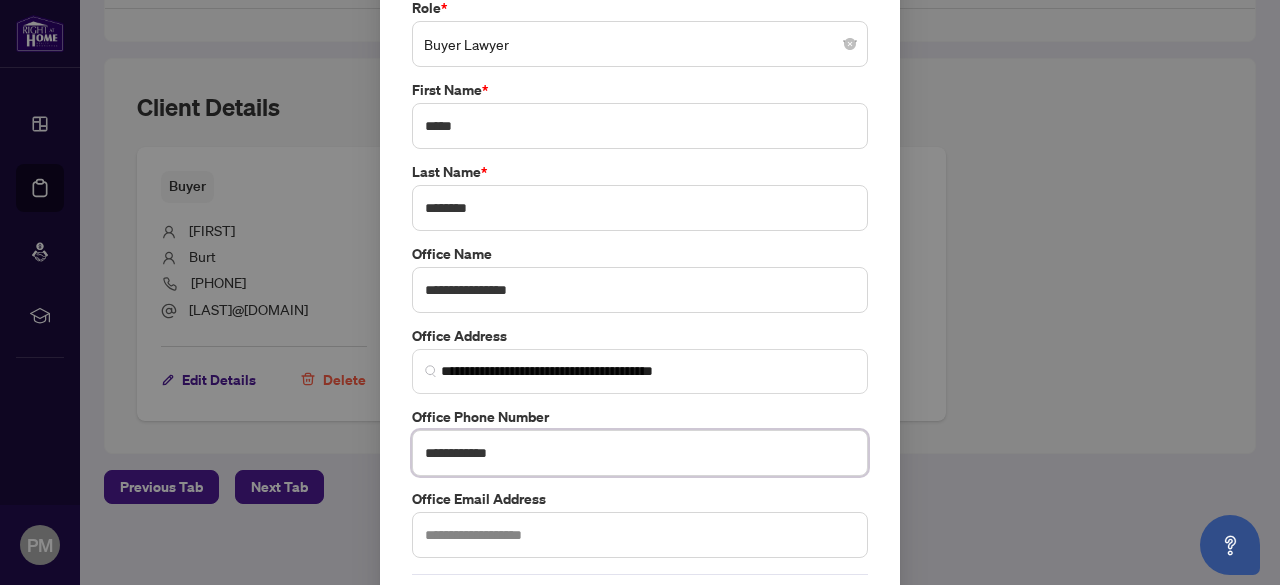 type on "**********" 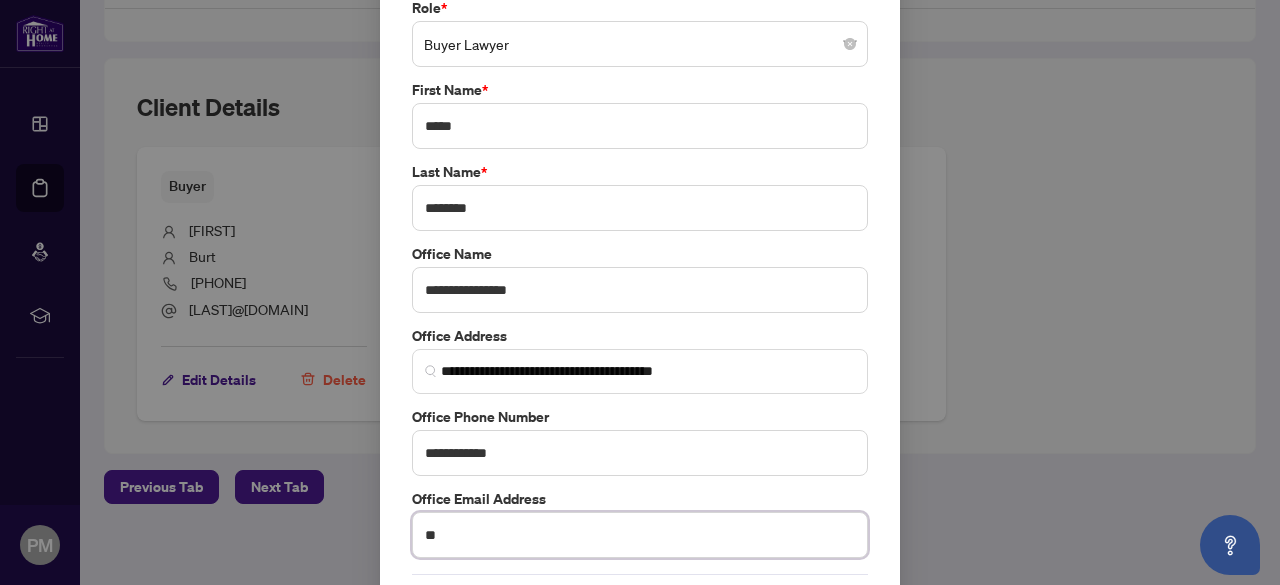 type on "*" 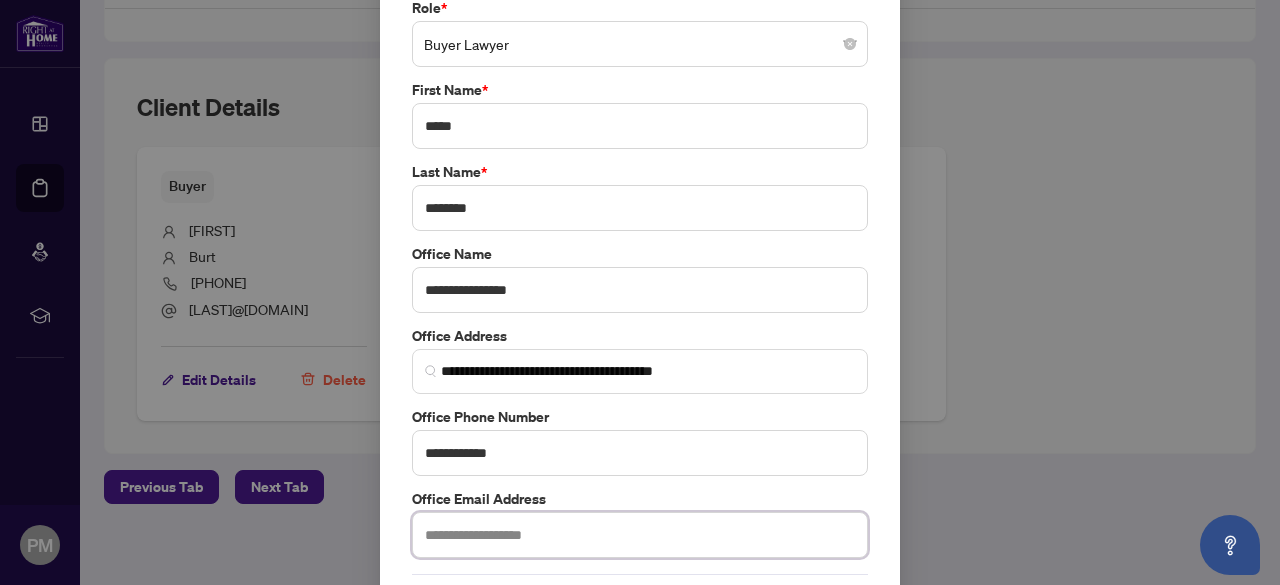 paste on "**********" 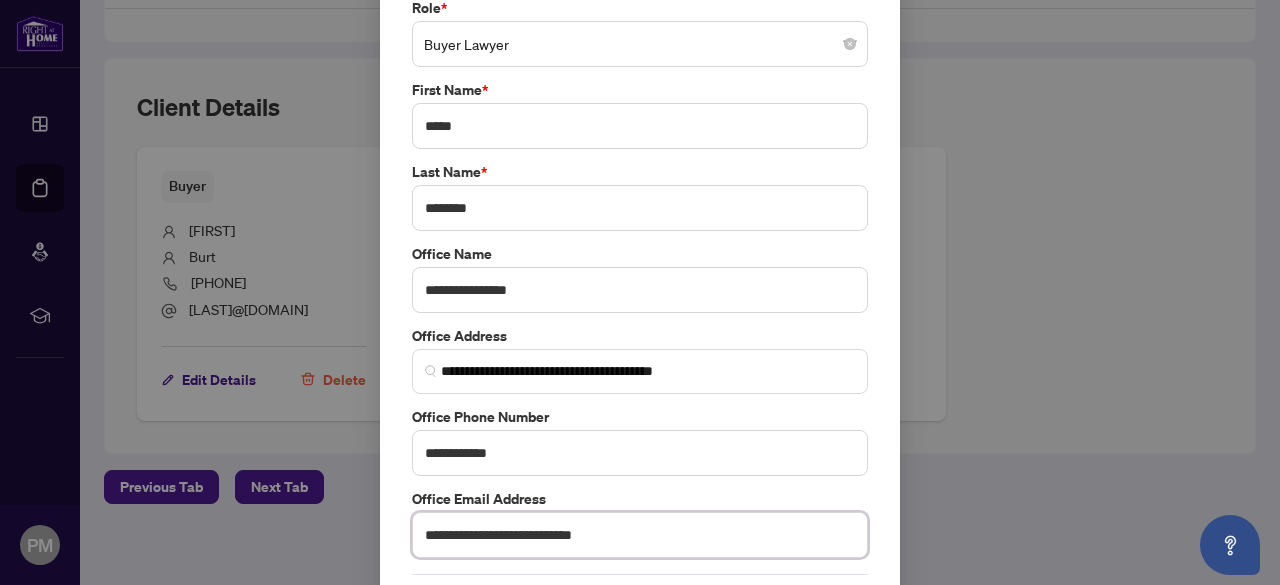scroll, scrollTop: 174, scrollLeft: 0, axis: vertical 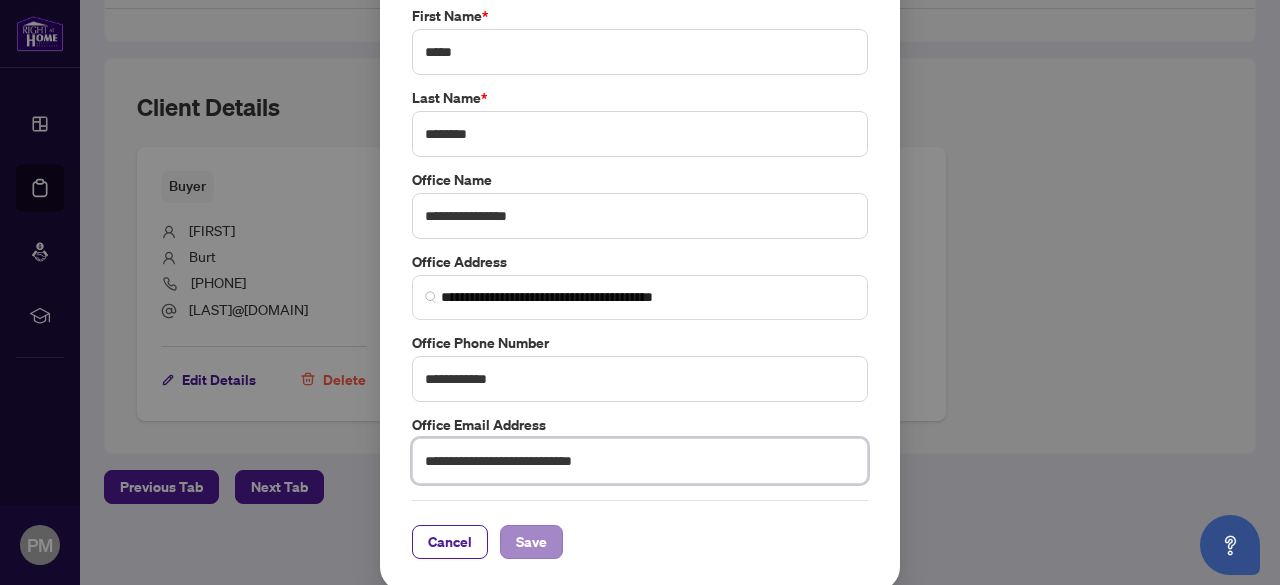 type on "**********" 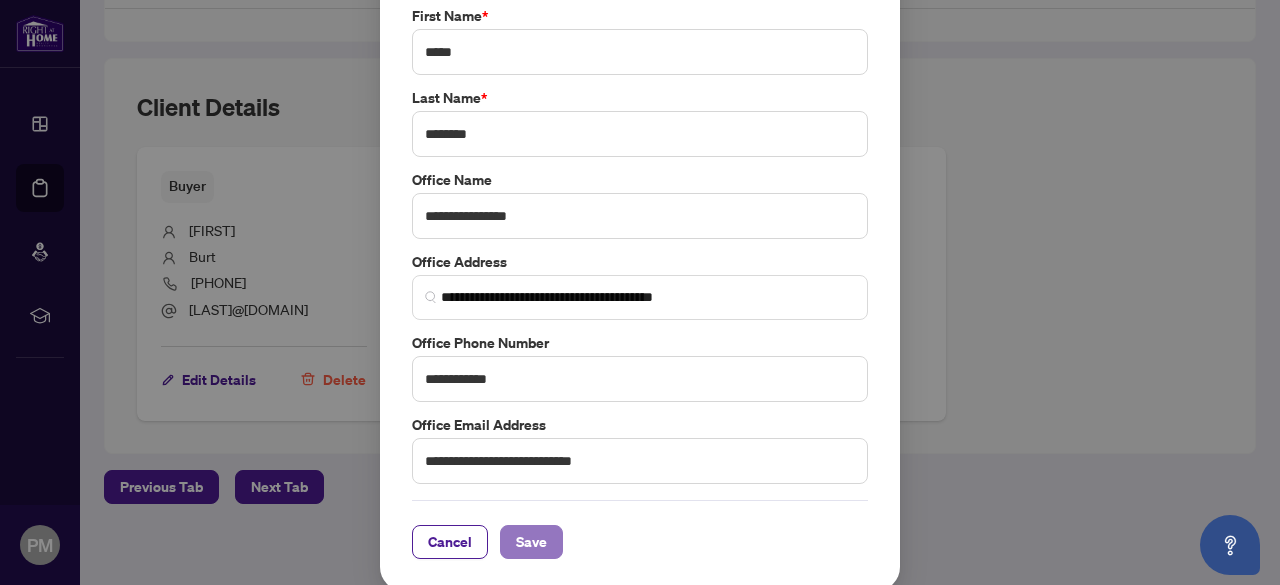click on "Save" at bounding box center (531, 542) 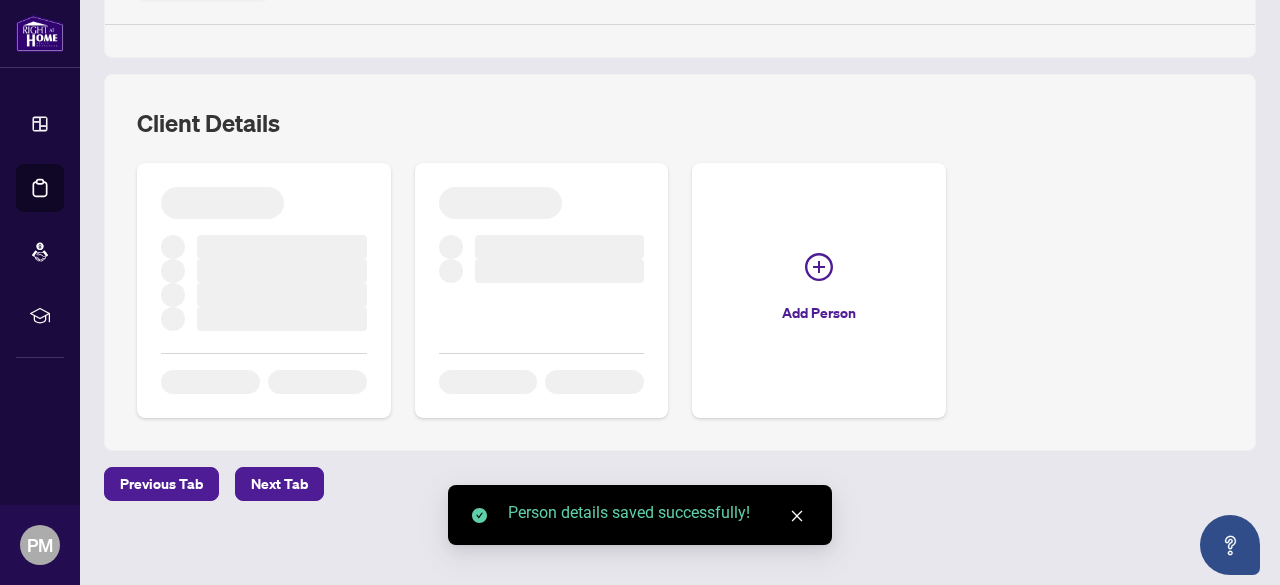 scroll, scrollTop: 900, scrollLeft: 0, axis: vertical 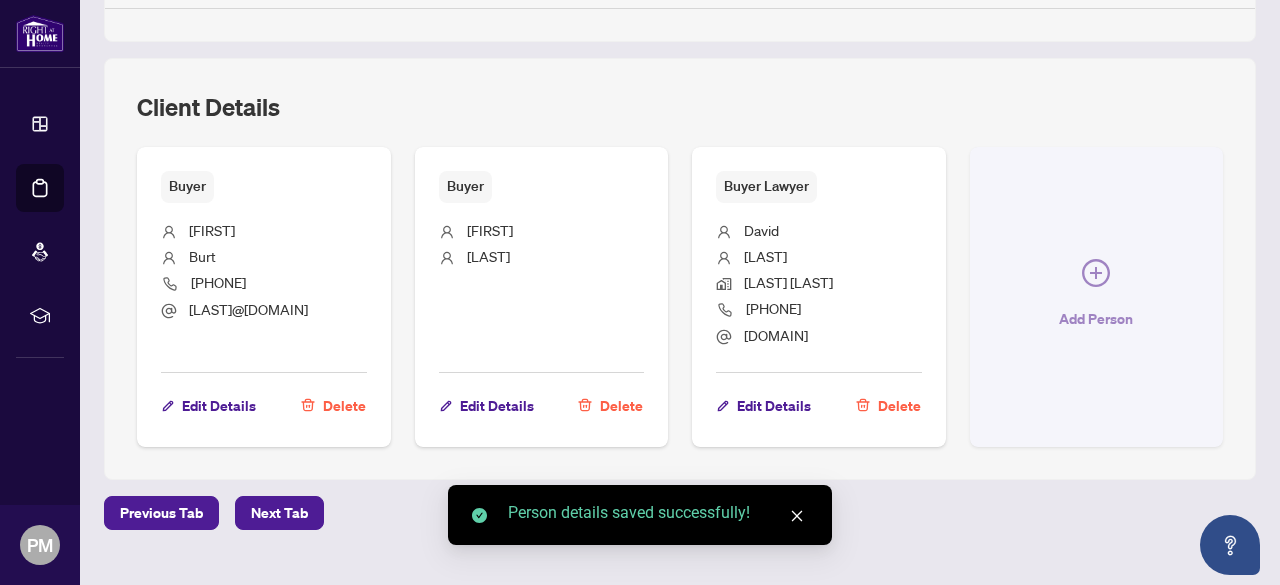 click 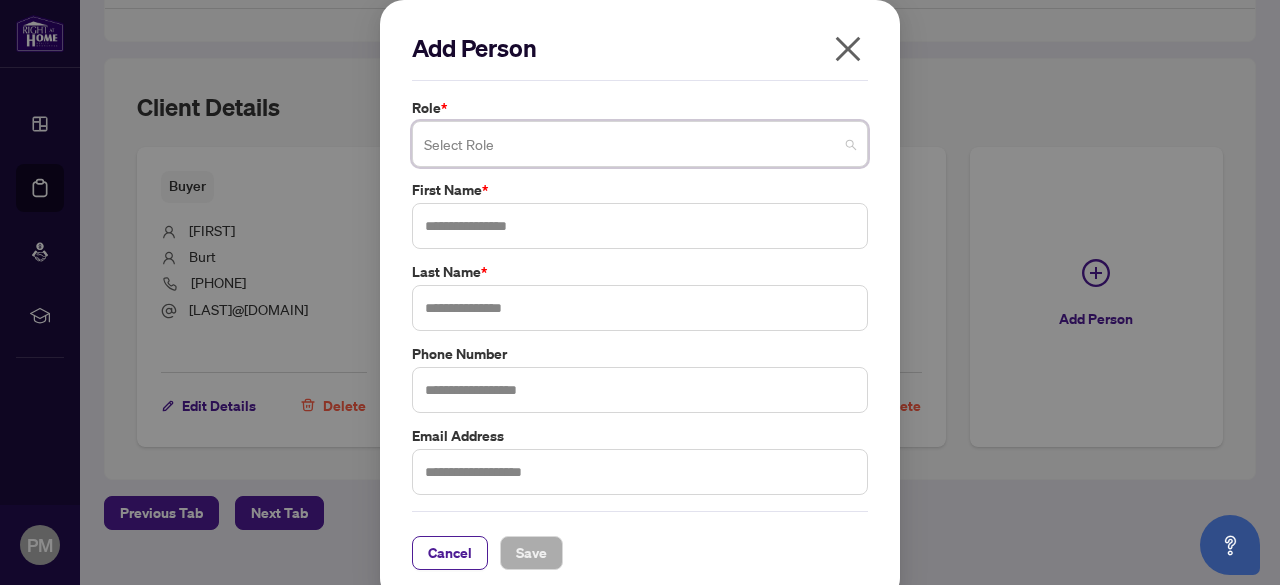 click at bounding box center (640, 144) 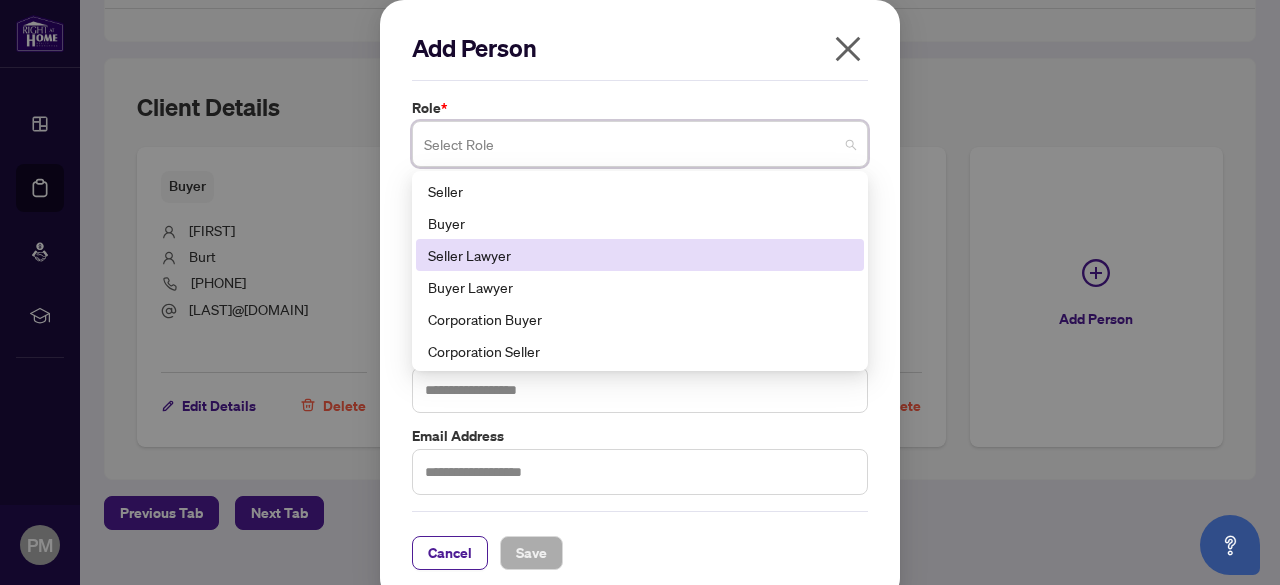 click on "Seller Lawyer" at bounding box center [640, 255] 